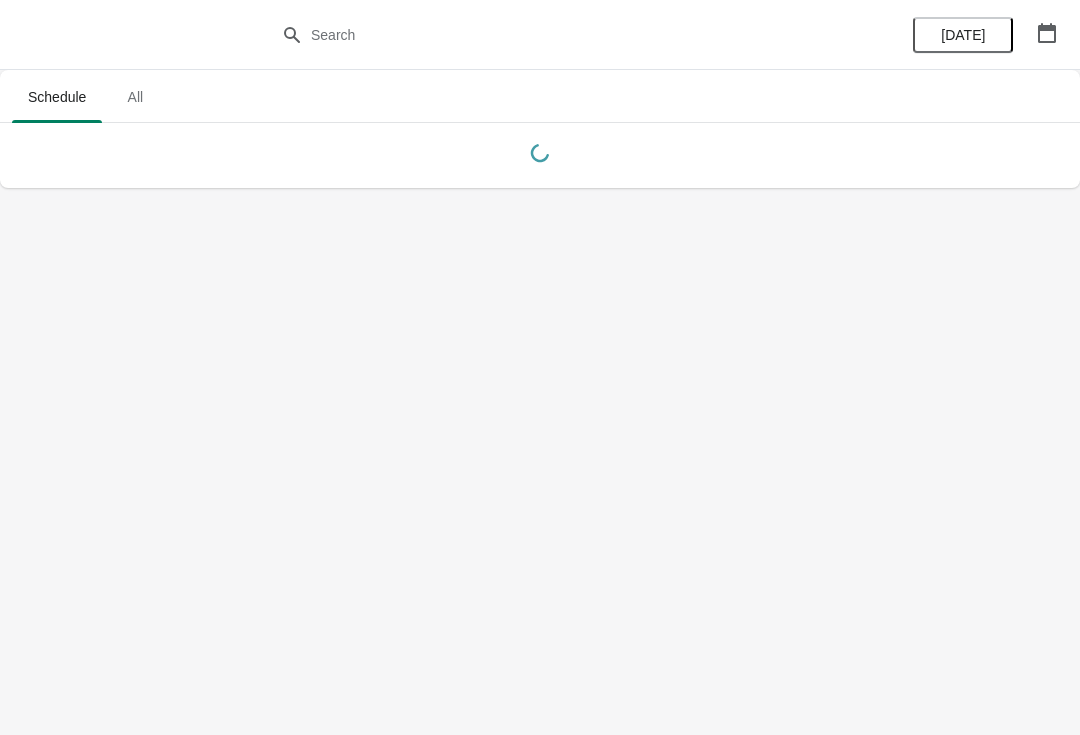 scroll, scrollTop: 0, scrollLeft: 0, axis: both 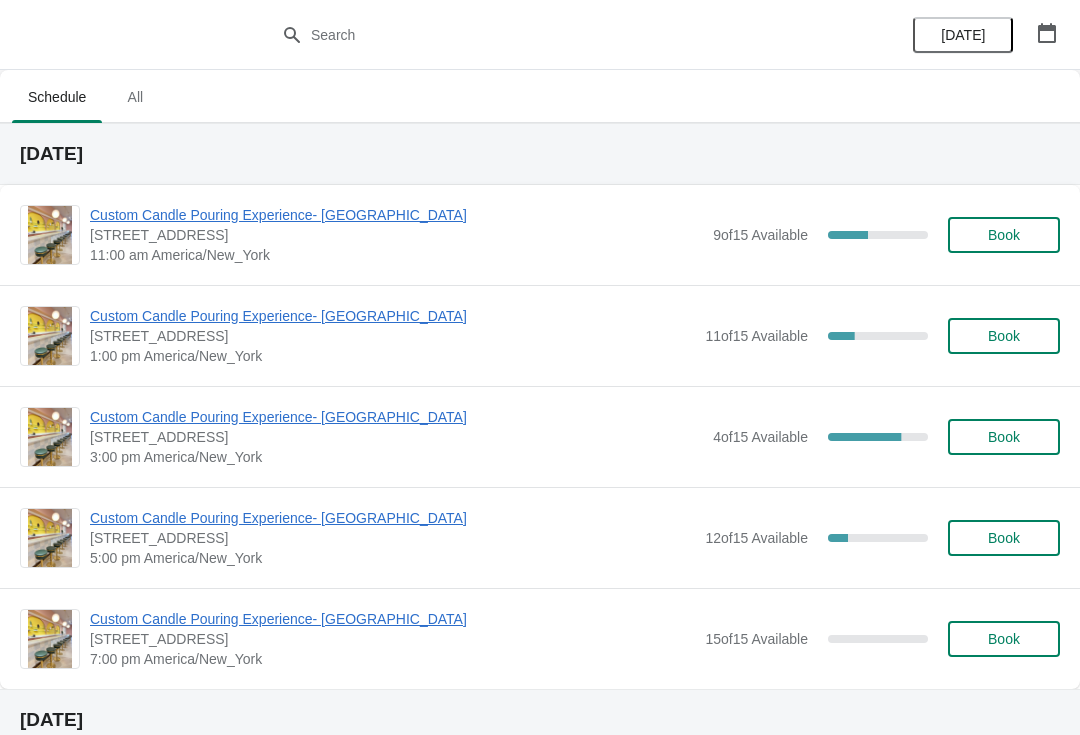 click on "Custom Candle Pouring Experience-  [GEOGRAPHIC_DATA]" at bounding box center (396, 215) 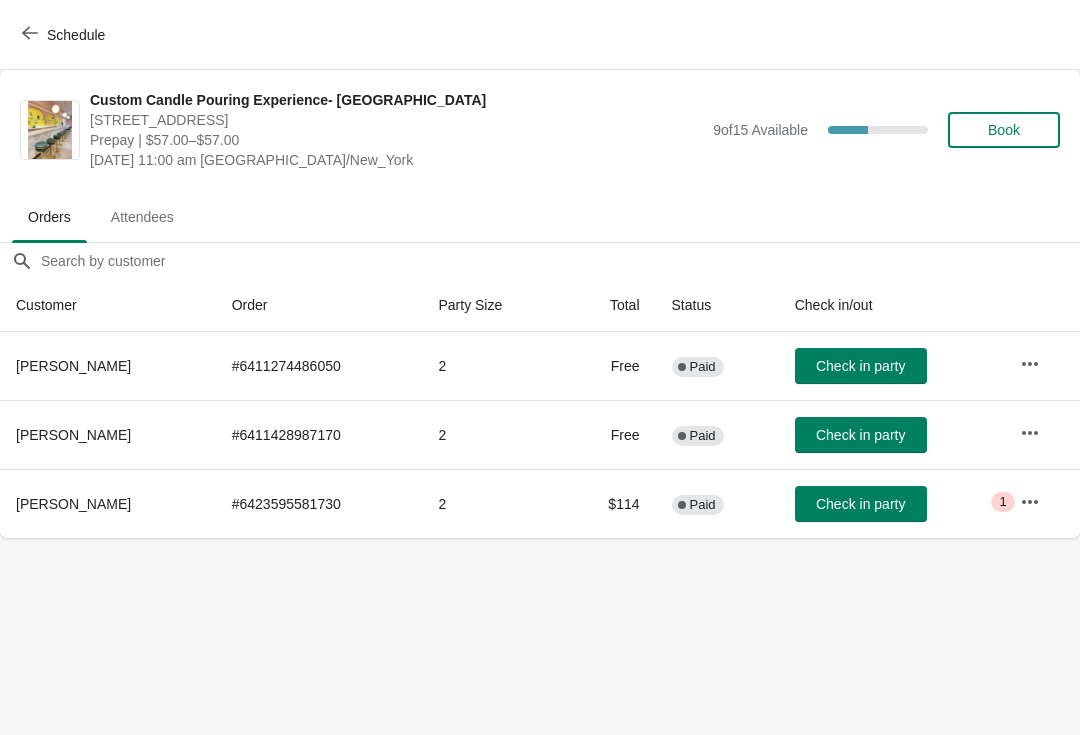 click 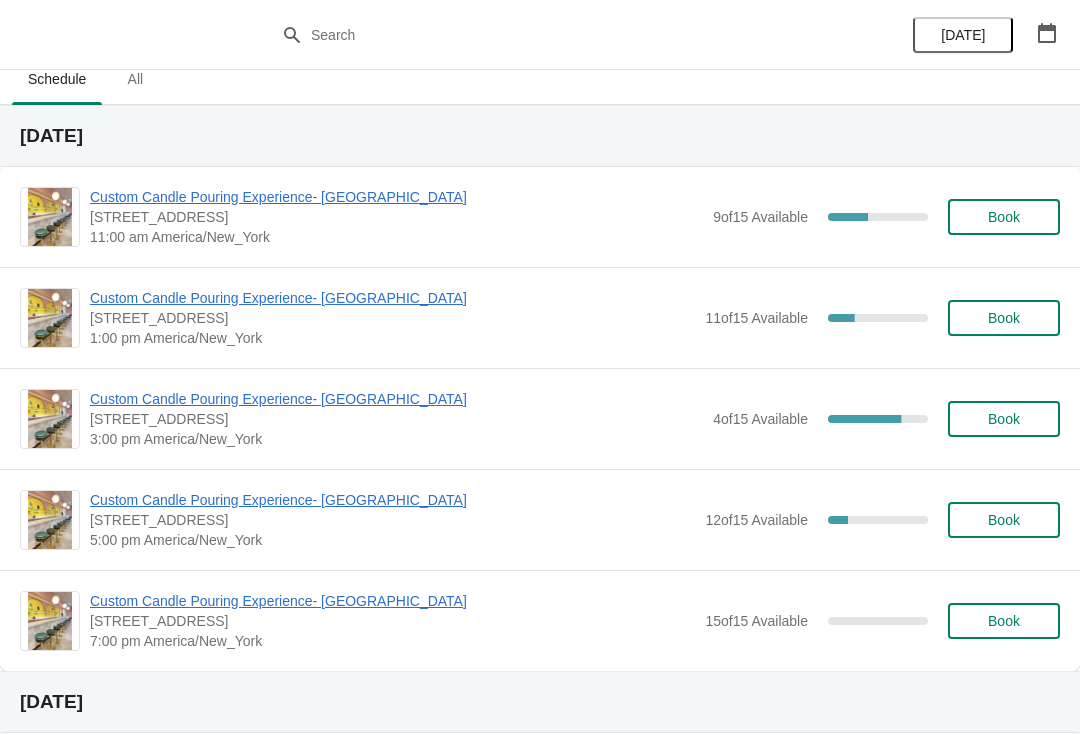 scroll, scrollTop: 39, scrollLeft: 0, axis: vertical 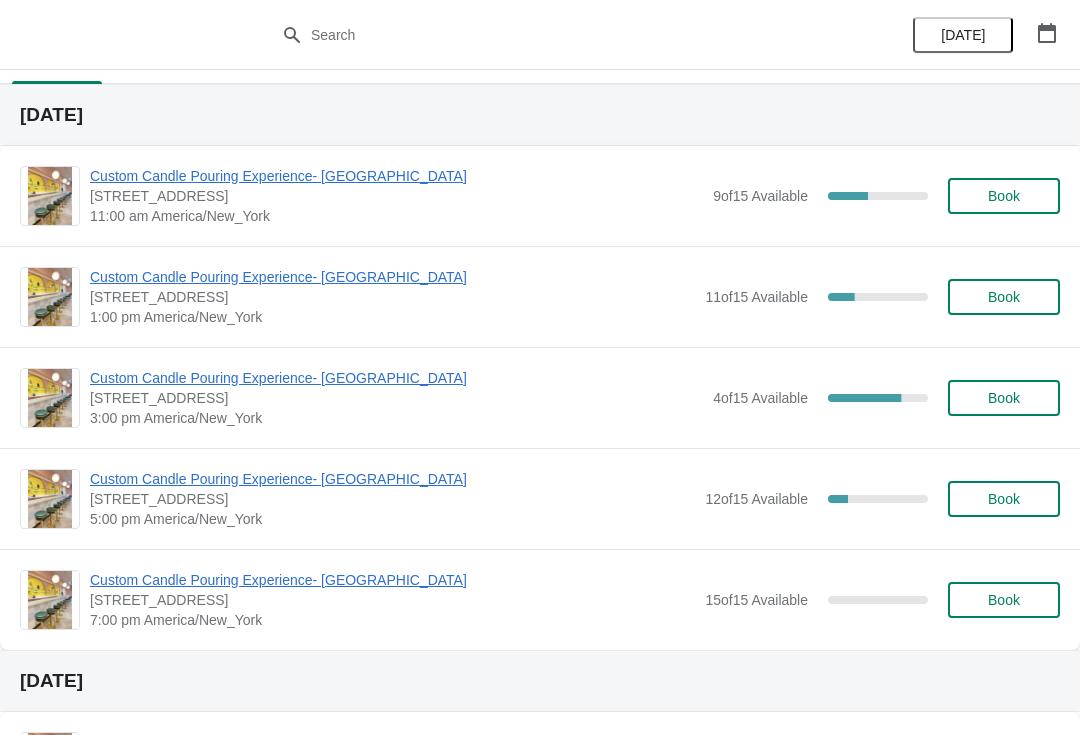click on "Custom Candle Pouring Experience-  [GEOGRAPHIC_DATA]" at bounding box center (392, 277) 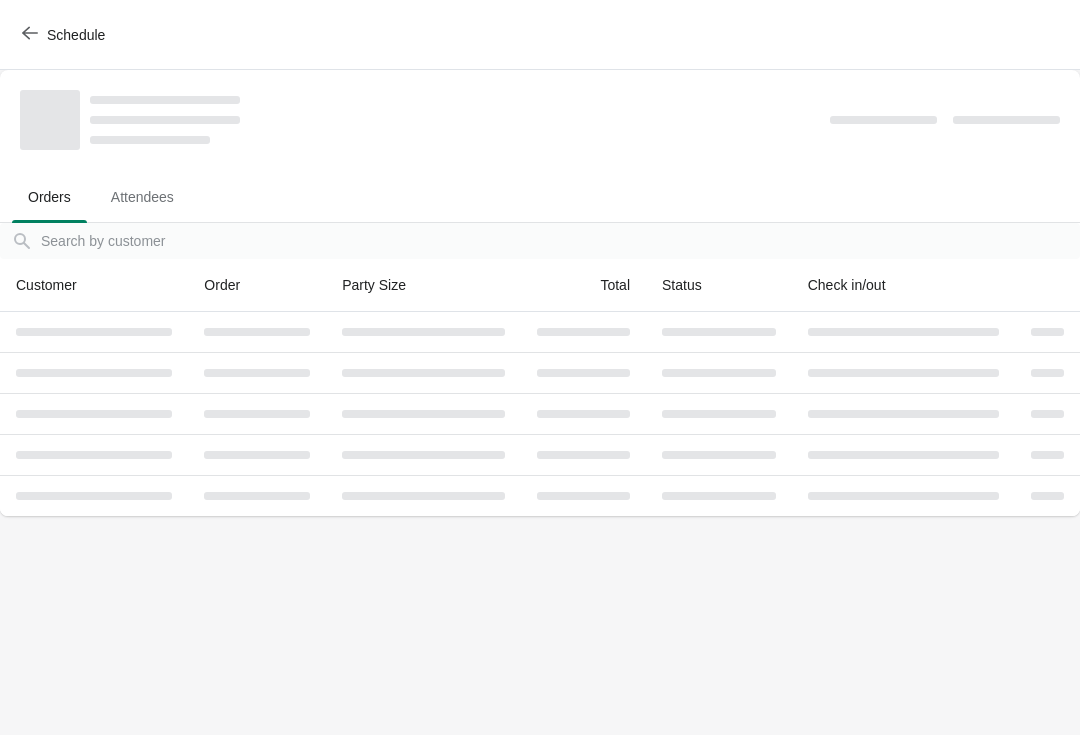 scroll, scrollTop: 0, scrollLeft: 0, axis: both 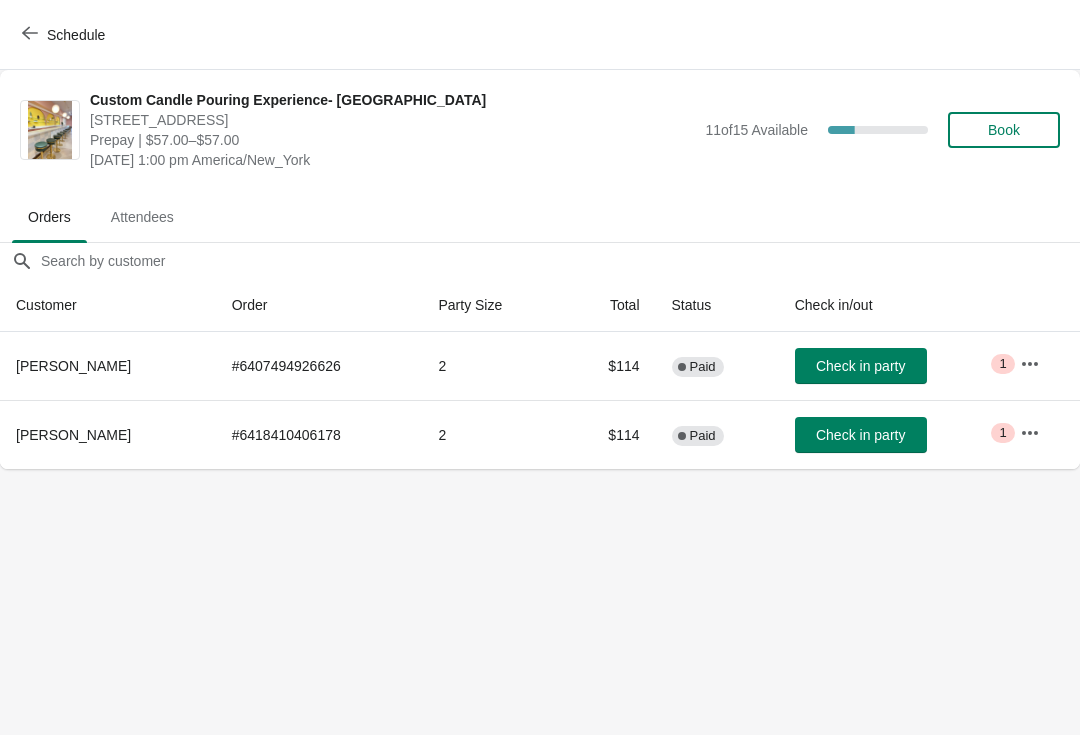 click on "Book" at bounding box center (1004, 130) 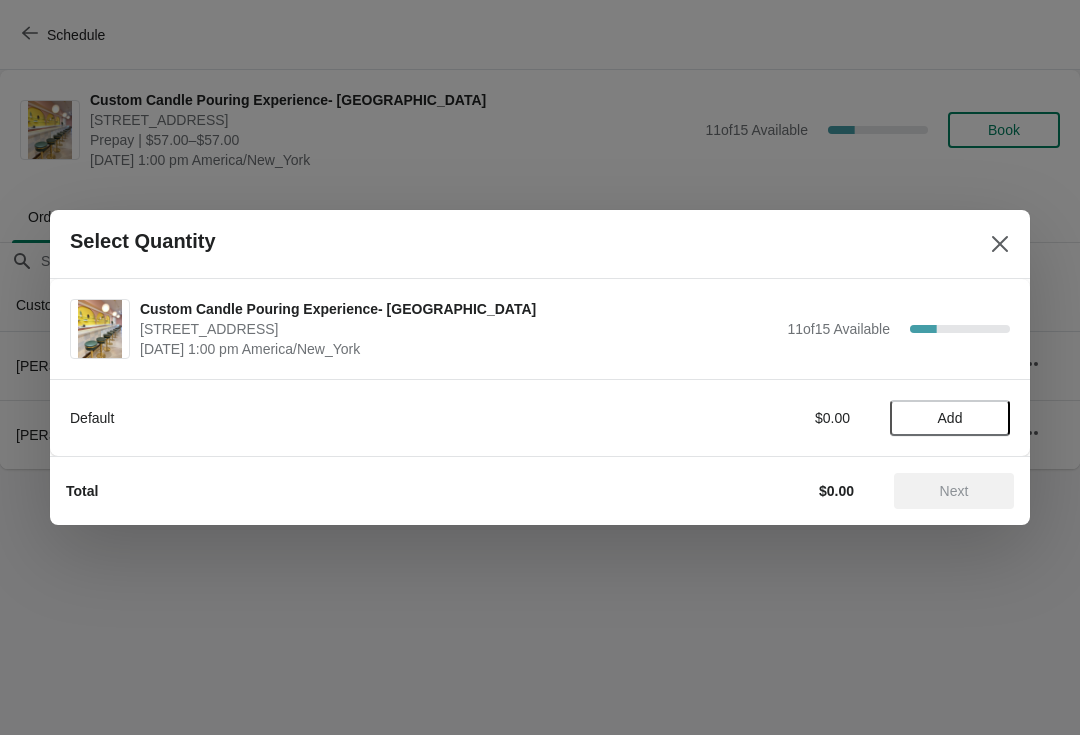 click on "Add" at bounding box center [950, 418] 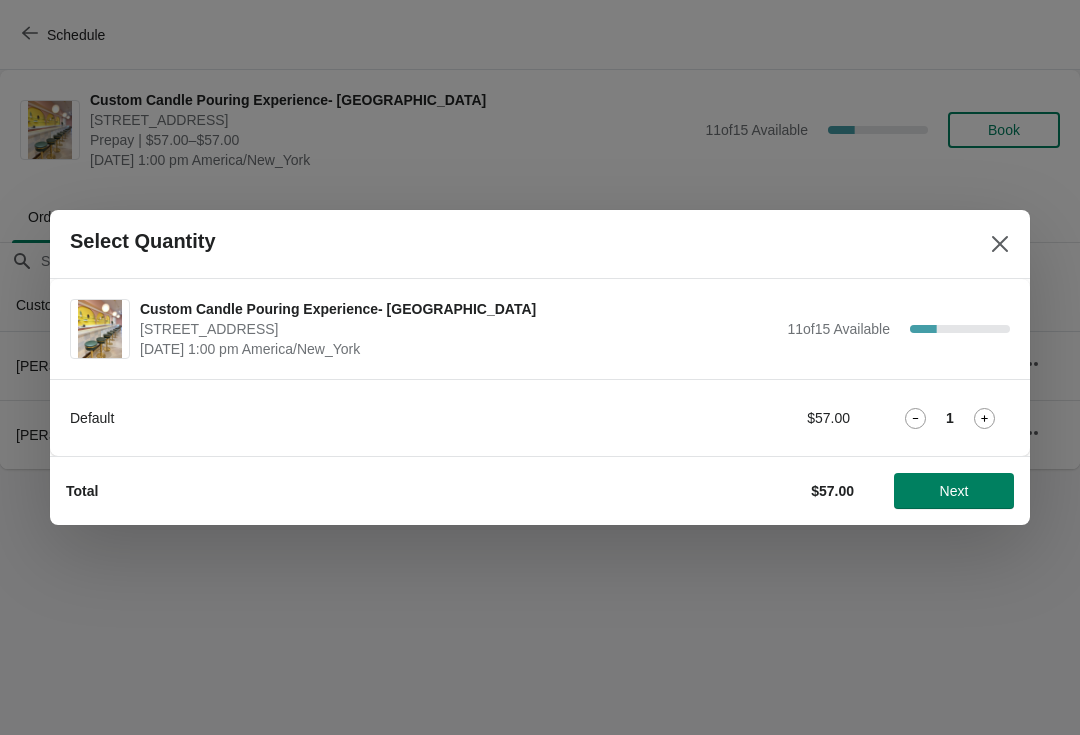 click 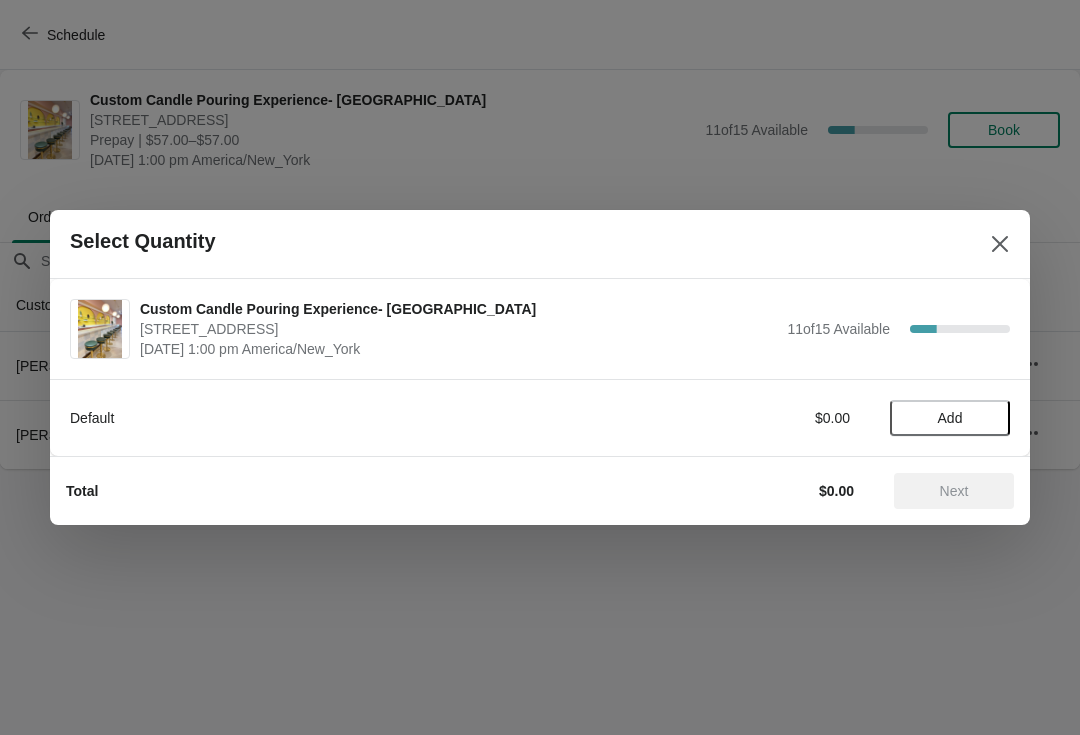 click on "Add" at bounding box center [950, 418] 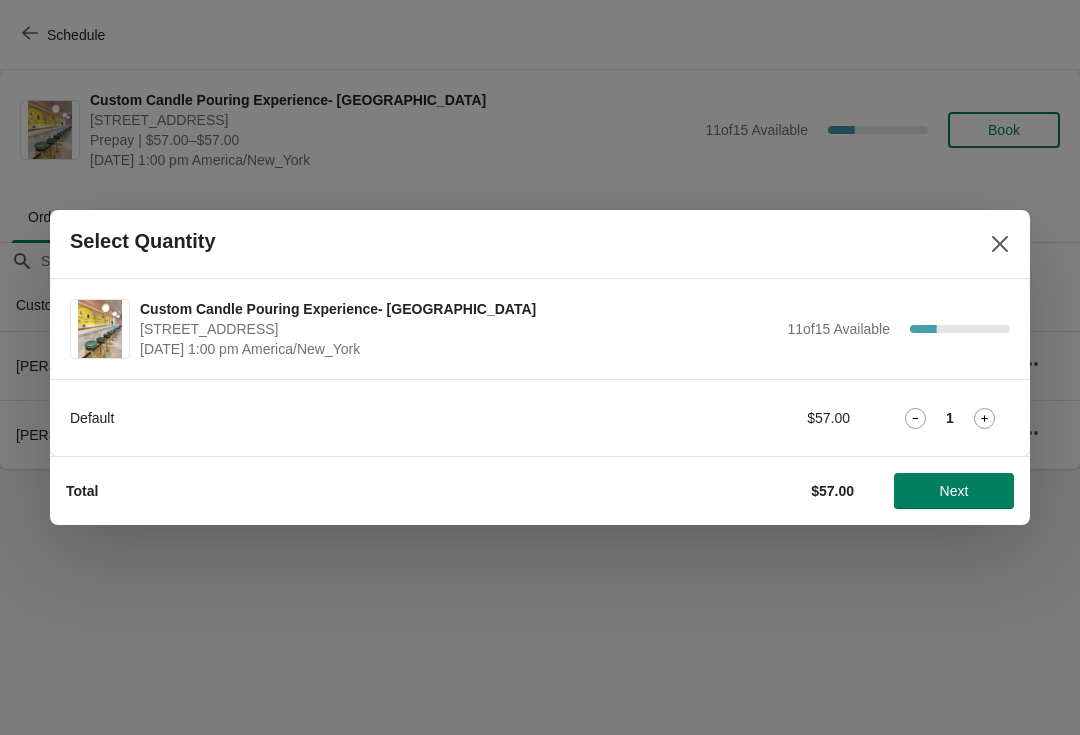 click on "Next" at bounding box center [954, 491] 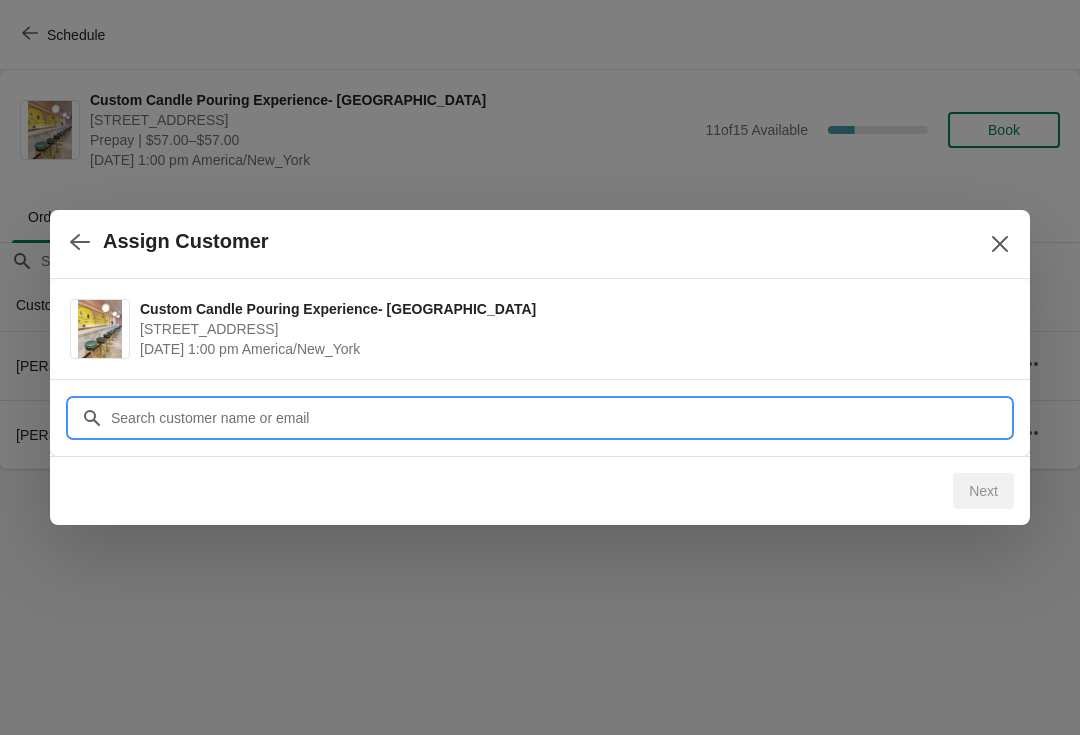 click on "Customer" at bounding box center (560, 418) 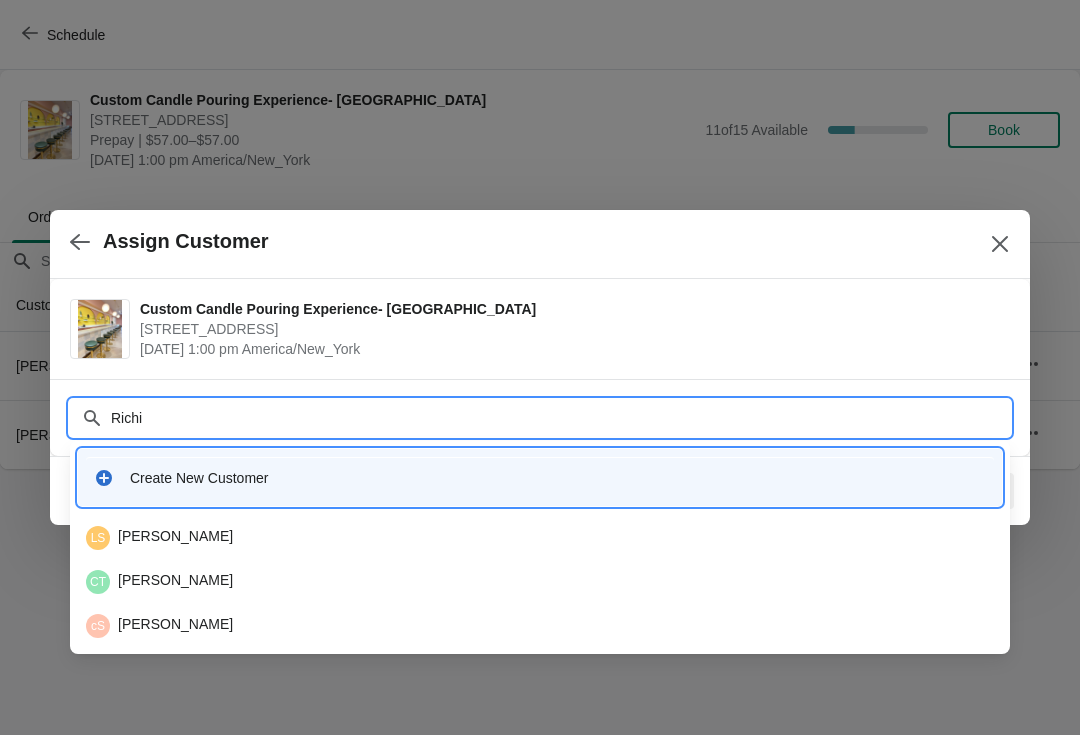 type on "Richie" 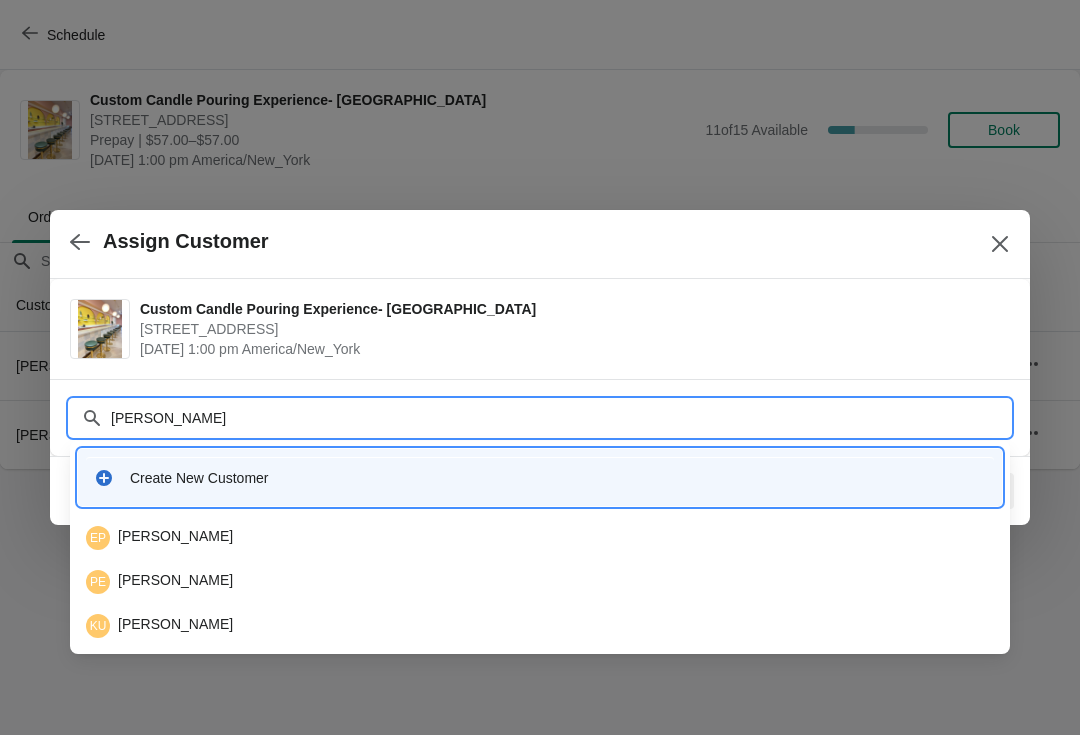 click on "Create New Customer" at bounding box center [540, 477] 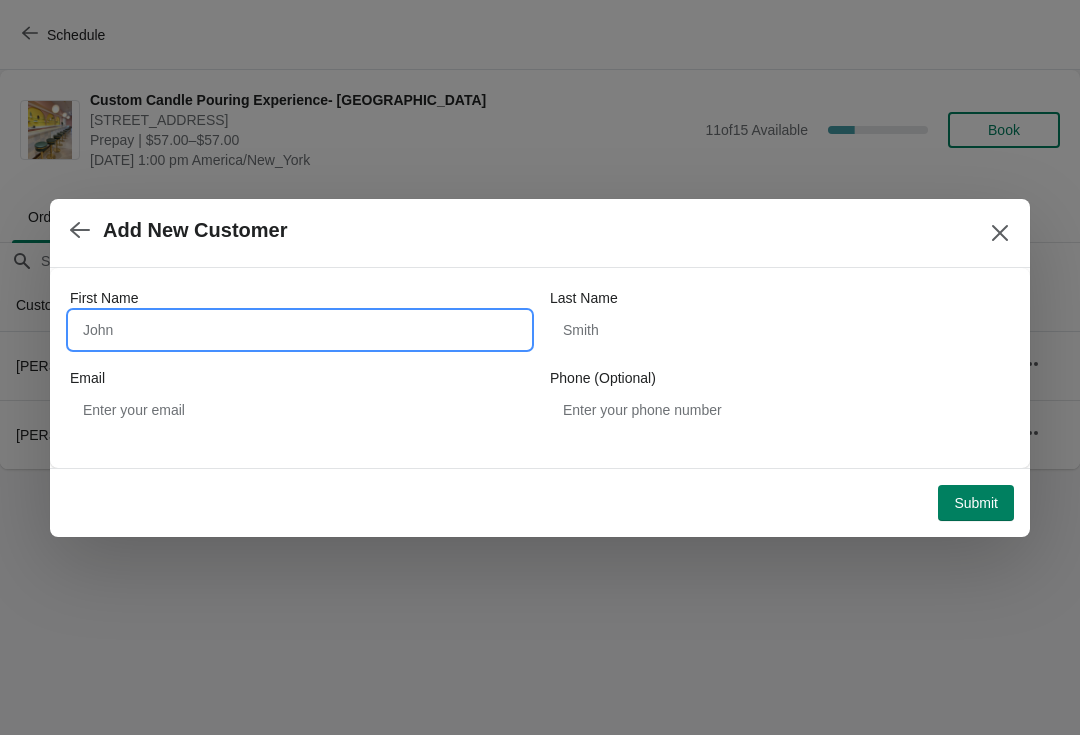 click on "First Name" at bounding box center [300, 330] 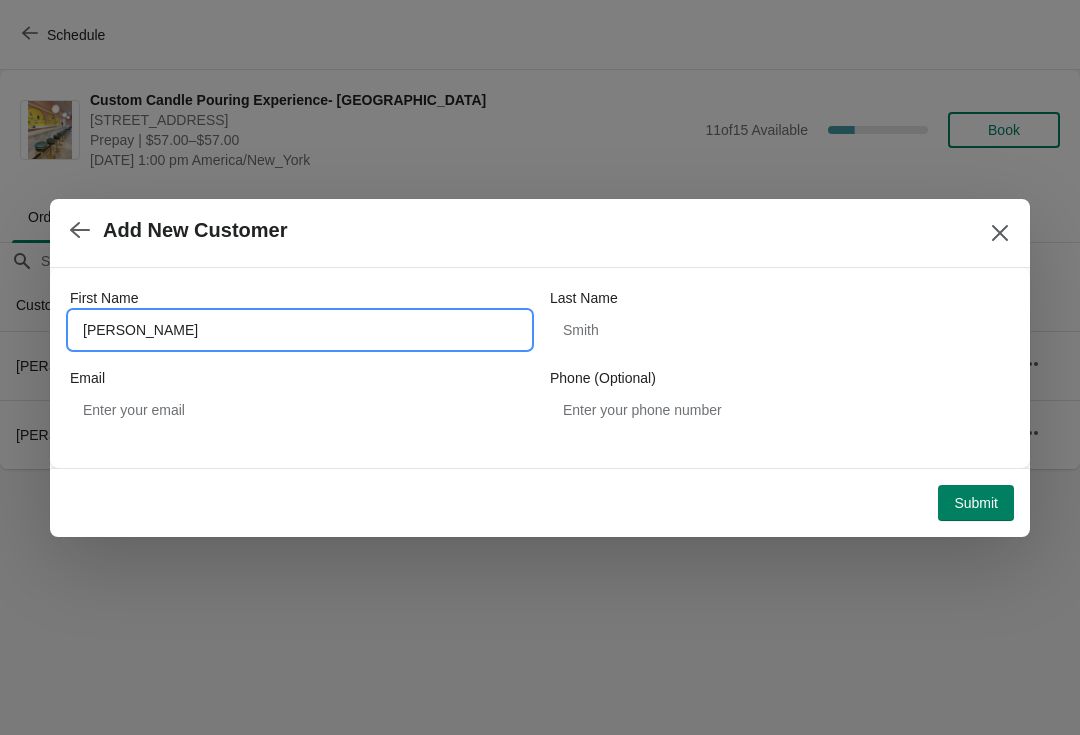 type on "Richie" 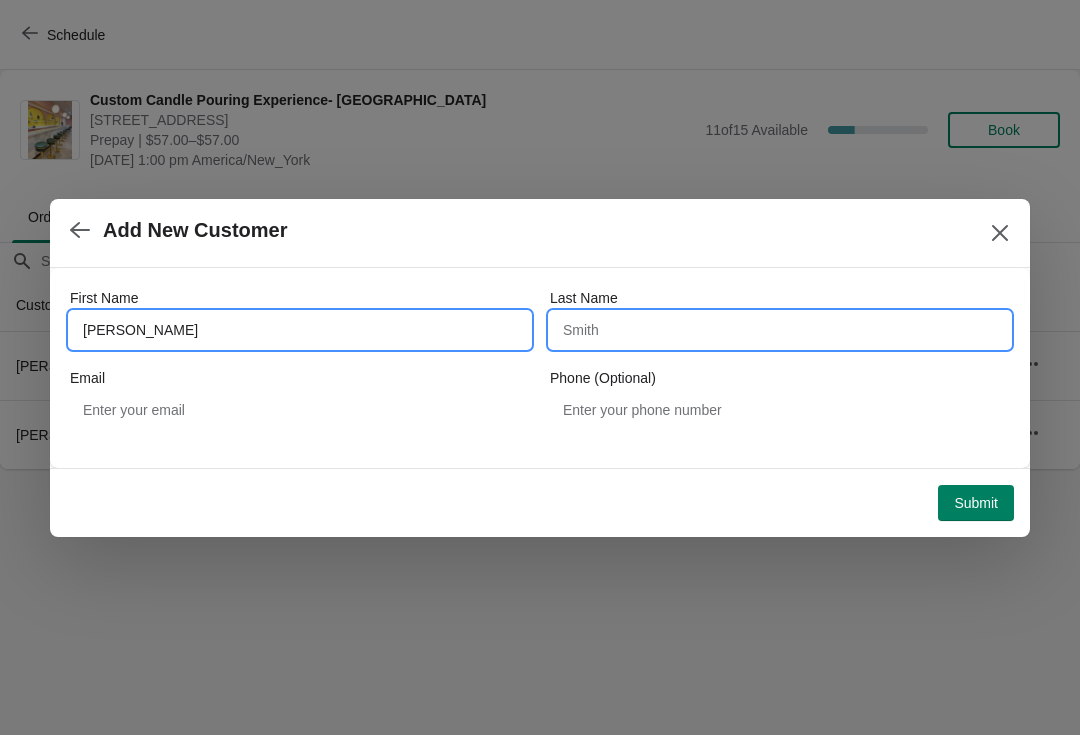 click on "Last Name" at bounding box center (780, 330) 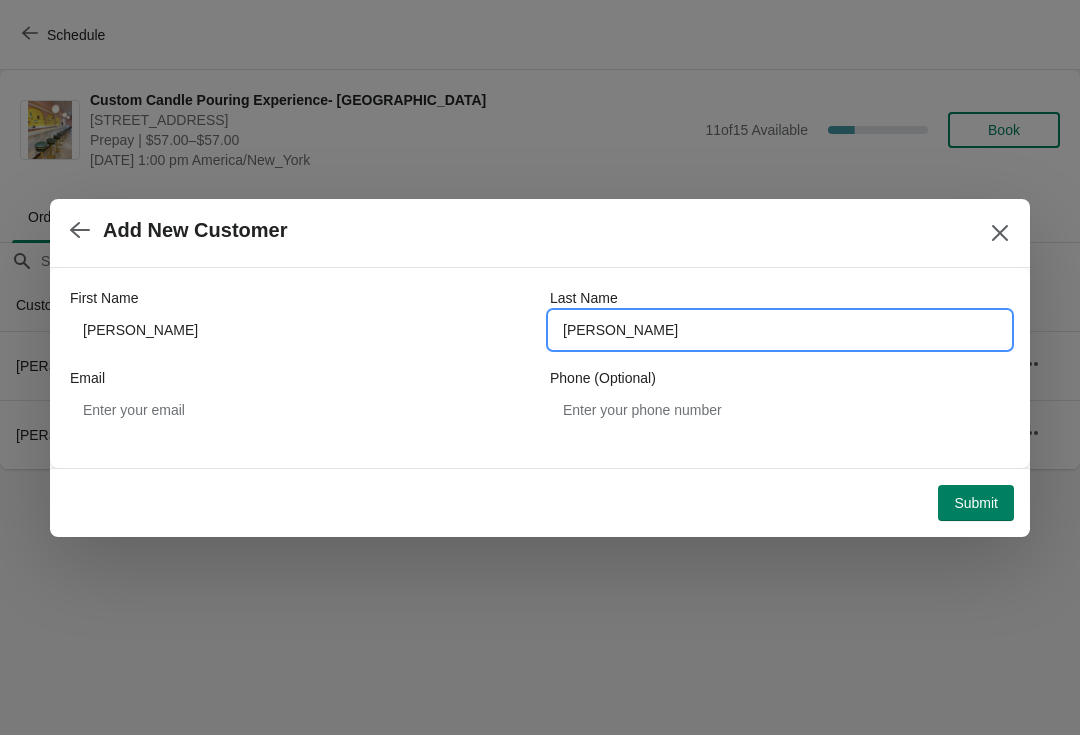 type on "Hilaire" 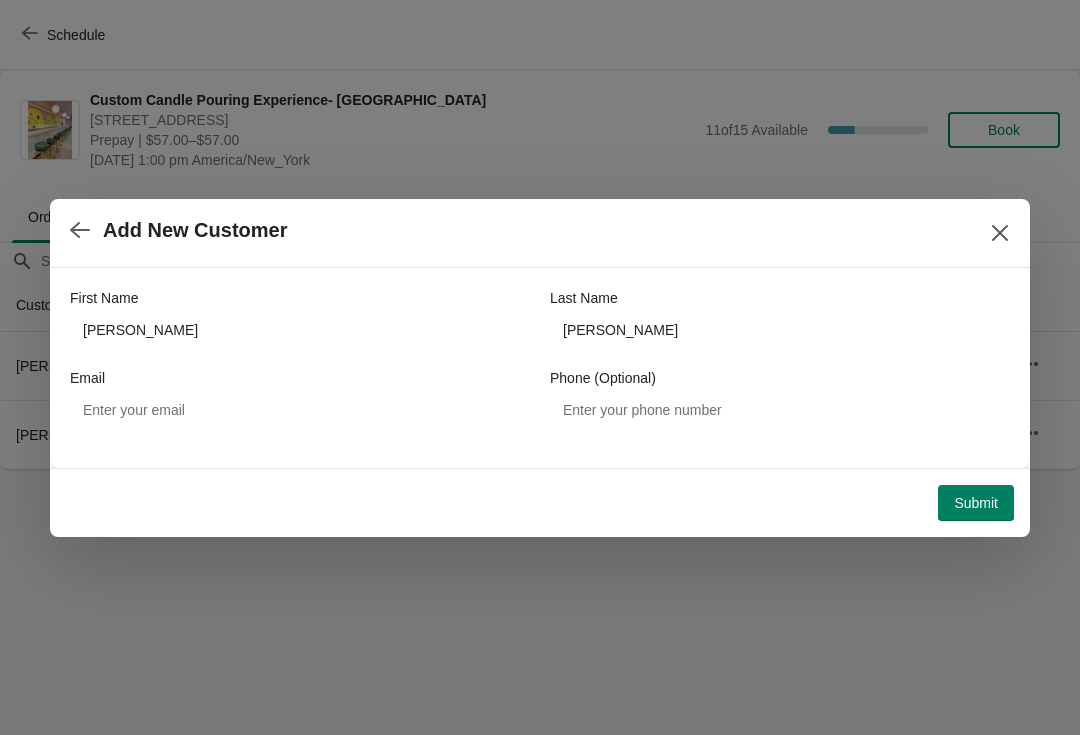 click on "Submit" at bounding box center (976, 503) 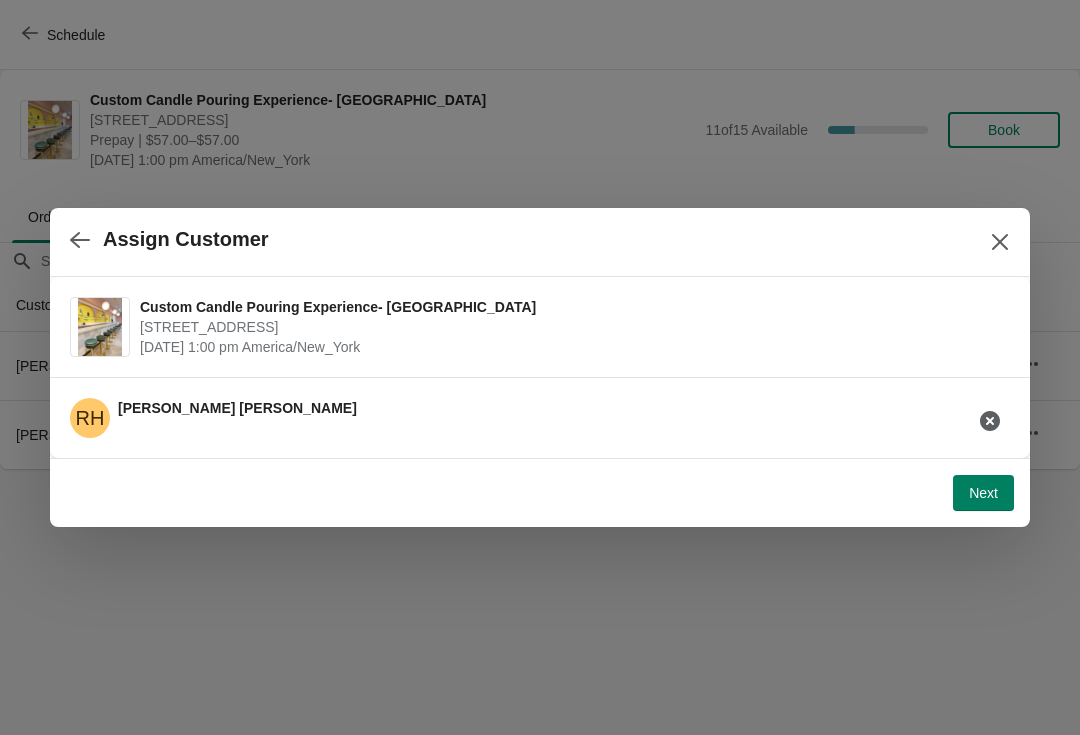 click on "Next" at bounding box center (983, 493) 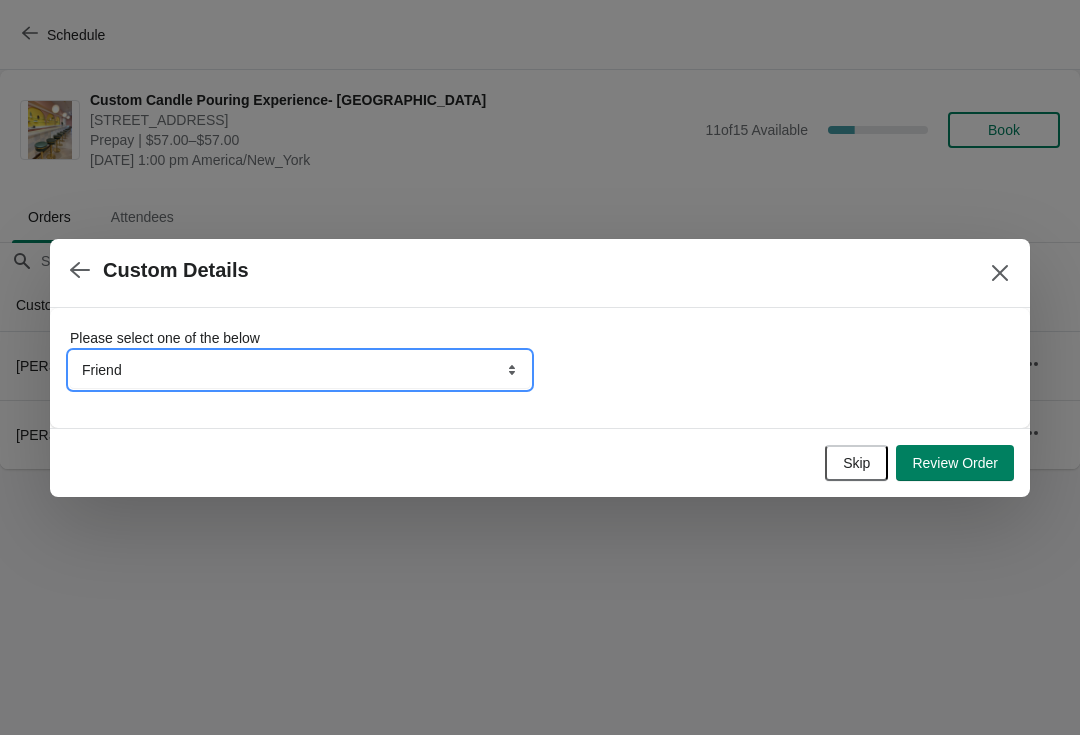 click on "Friend Instagram  TikTok Yelp Walk-by  Attended an event Google Other" at bounding box center (300, 370) 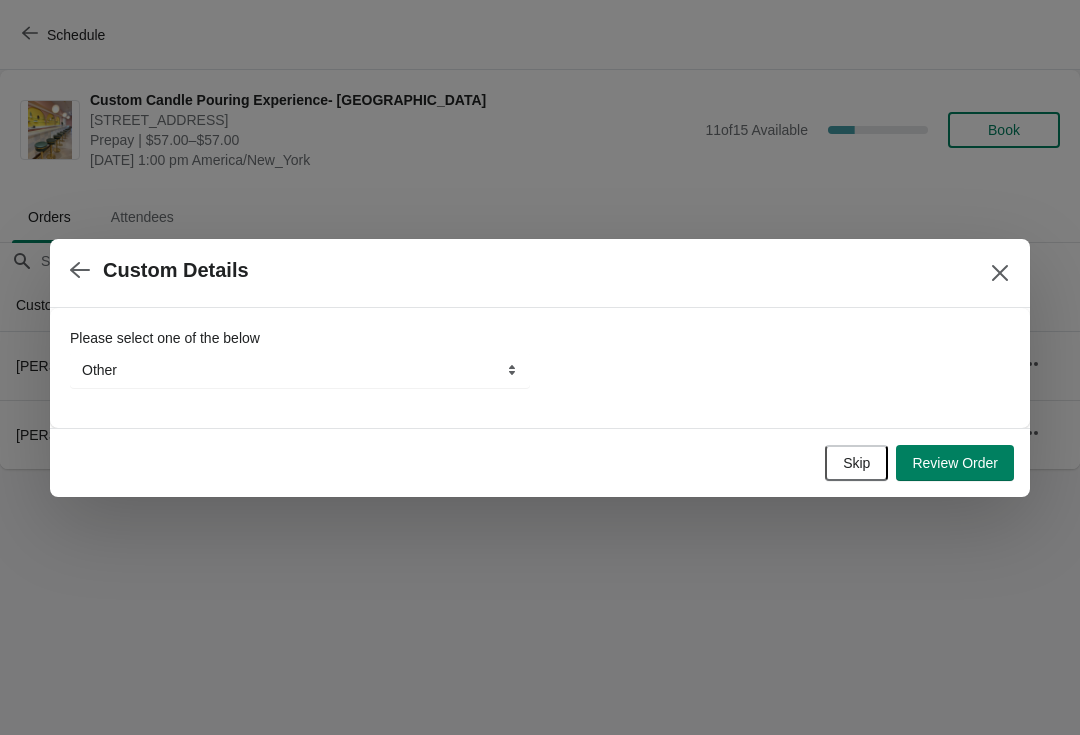 click on "Review Order" at bounding box center [955, 463] 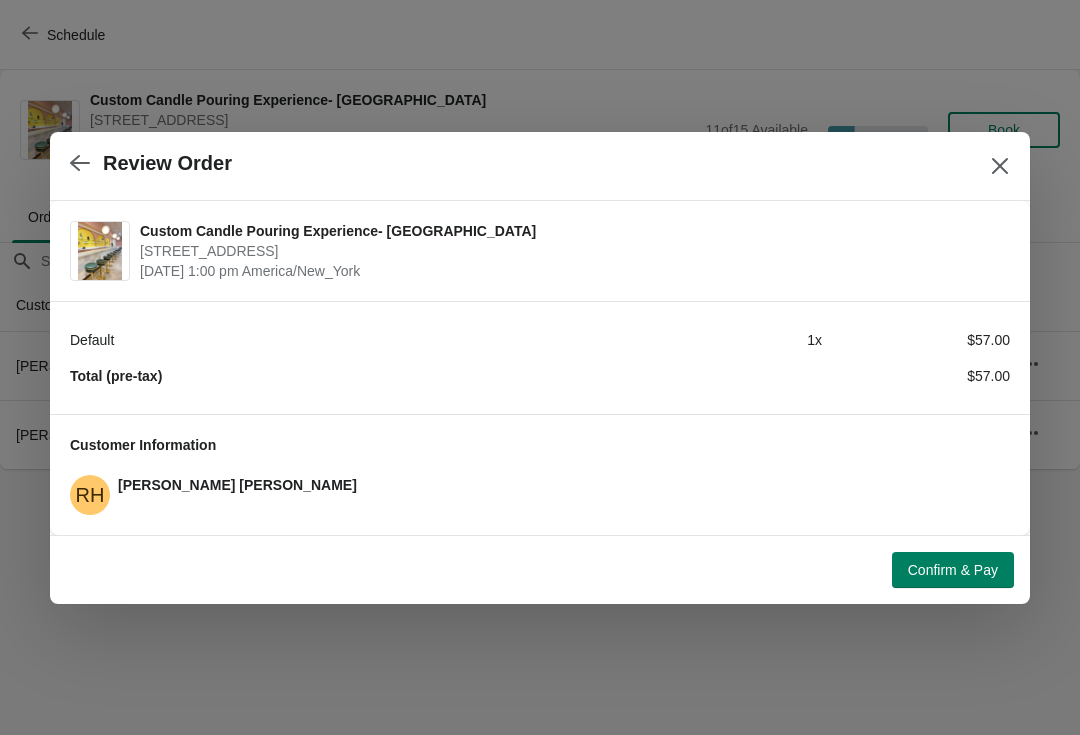 click on "Default $57.00 1 x" at bounding box center (540, 340) 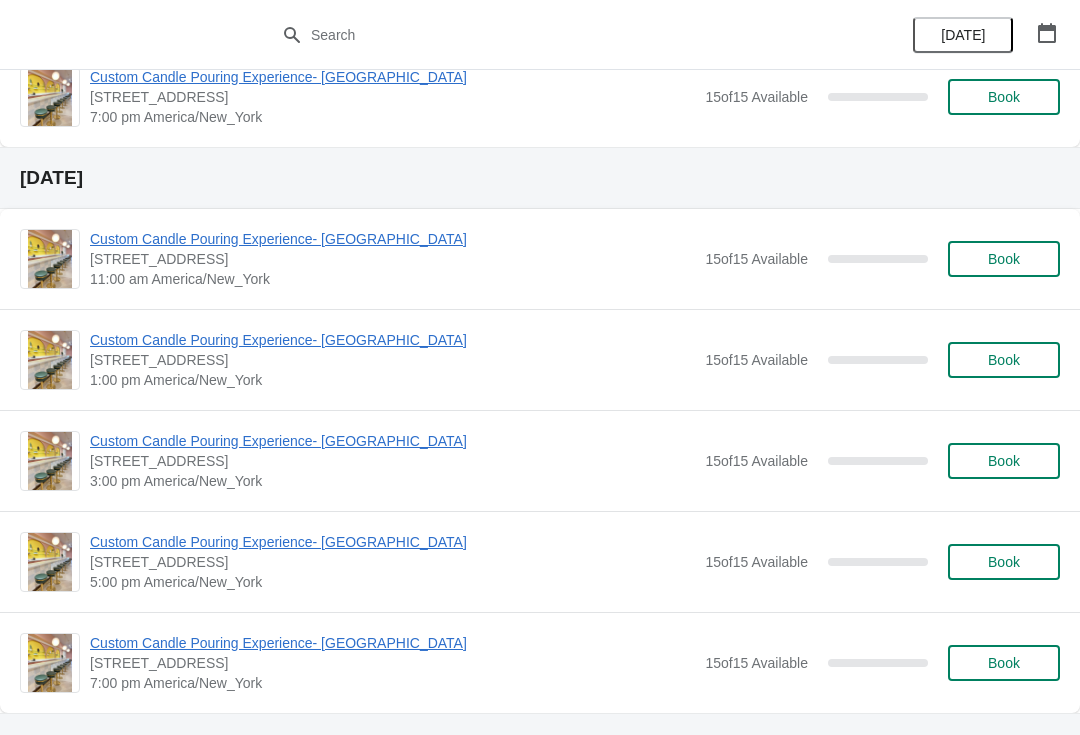 scroll, scrollTop: 2494, scrollLeft: 0, axis: vertical 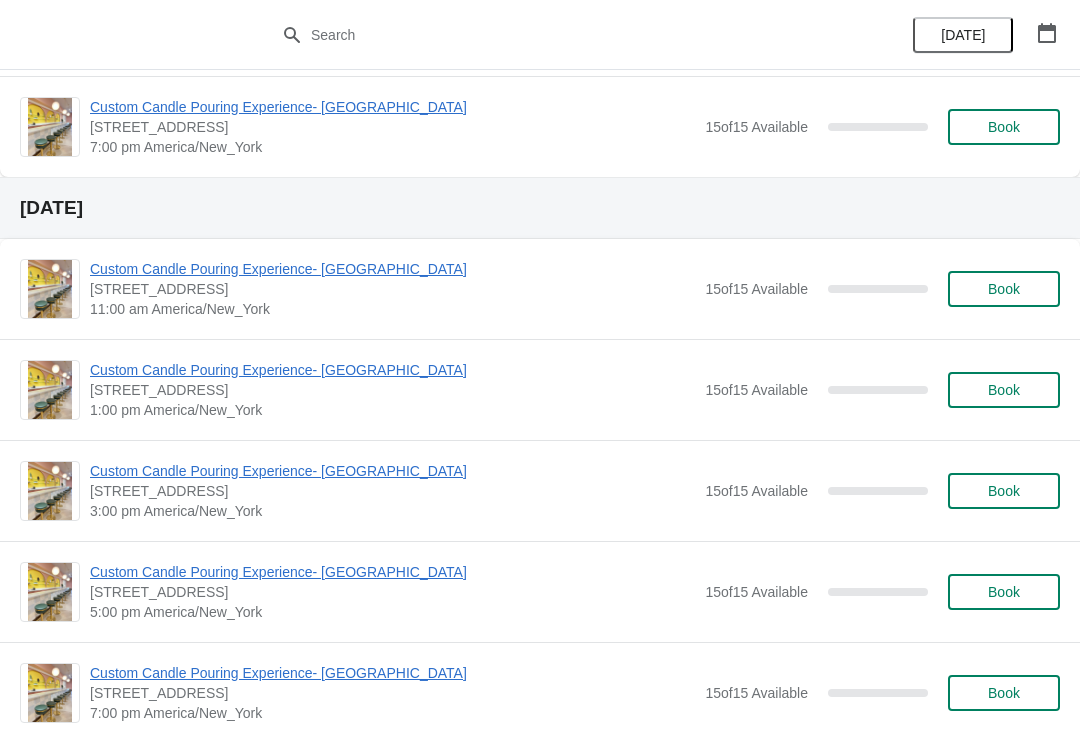click on "[DATE]" at bounding box center (985, 35) 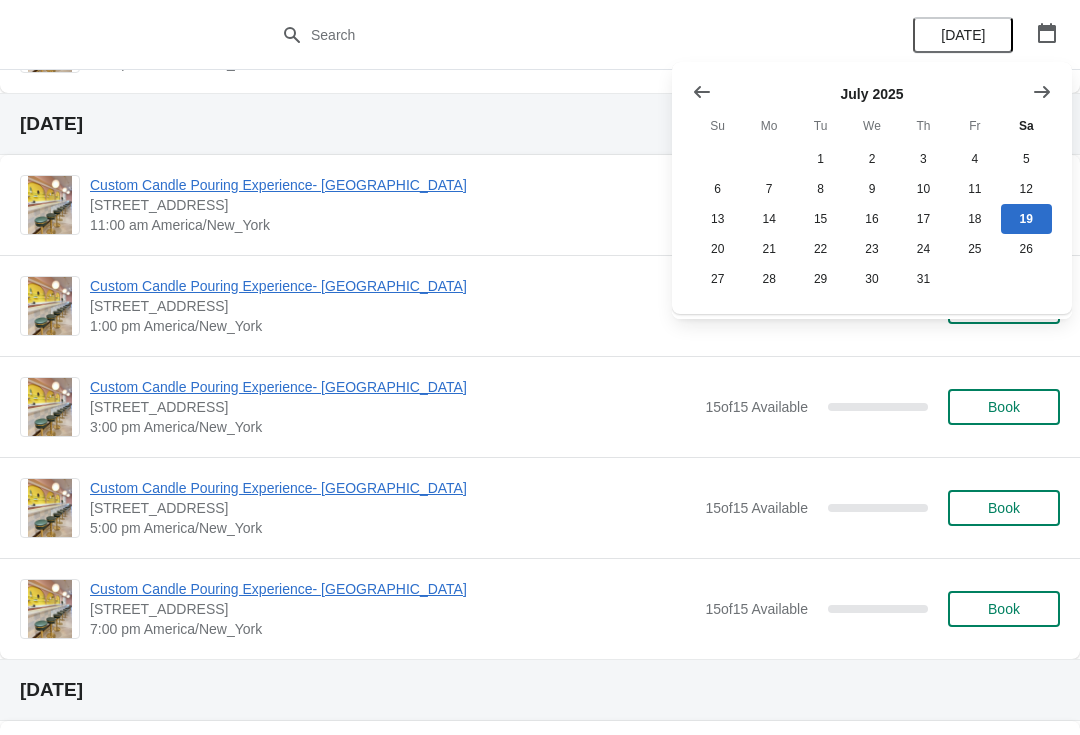 scroll, scrollTop: 2584, scrollLeft: 0, axis: vertical 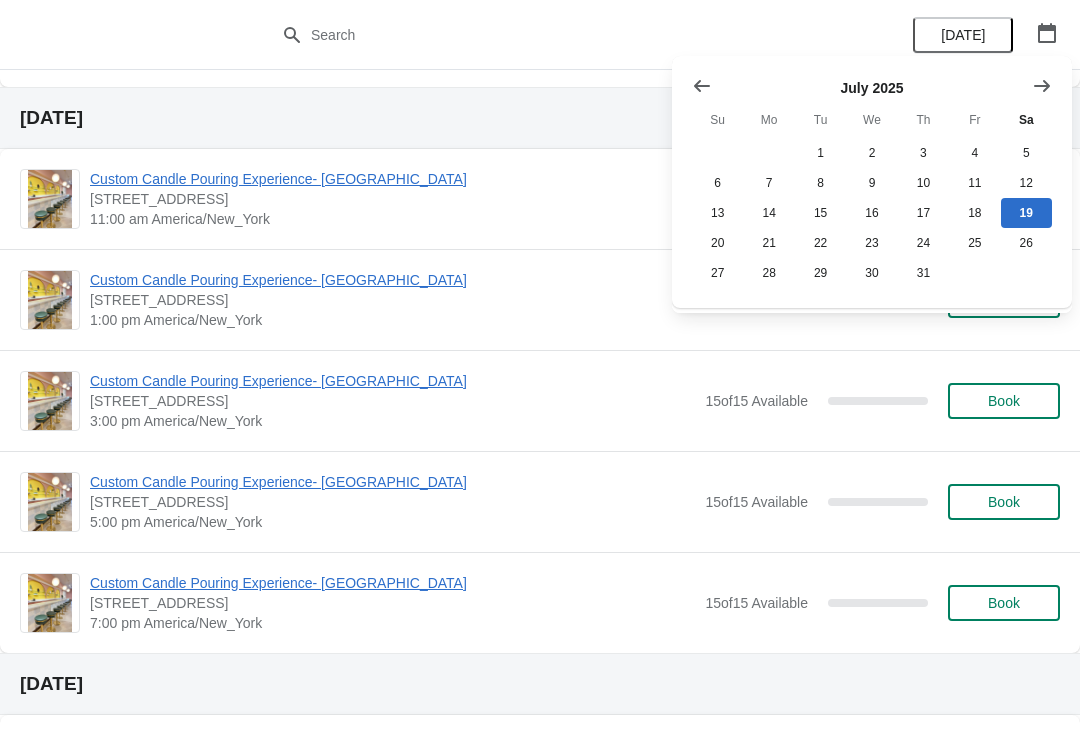 click at bounding box center (1042, 86) 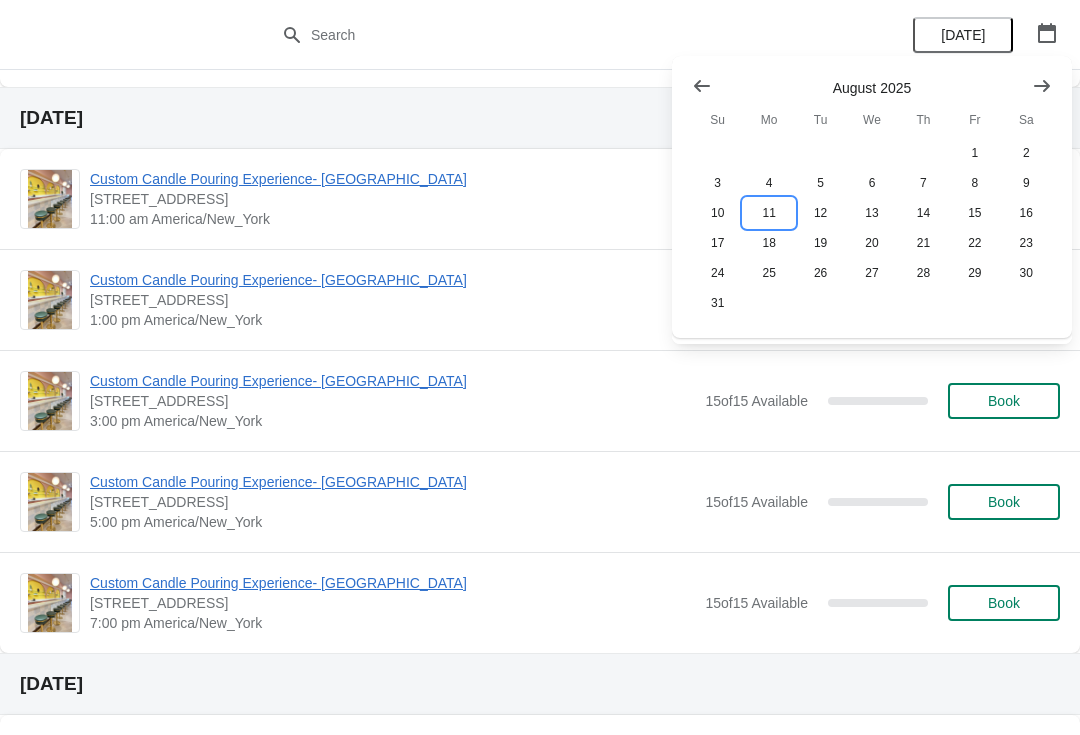 click on "11" at bounding box center [768, 213] 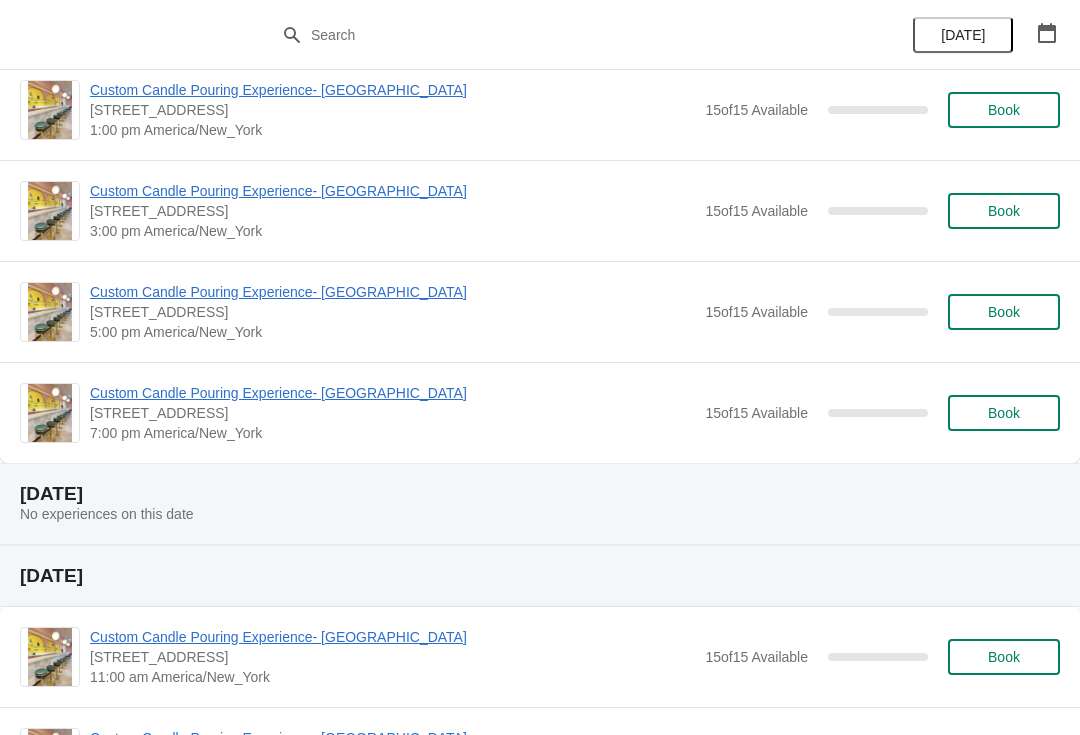 scroll, scrollTop: 0, scrollLeft: 0, axis: both 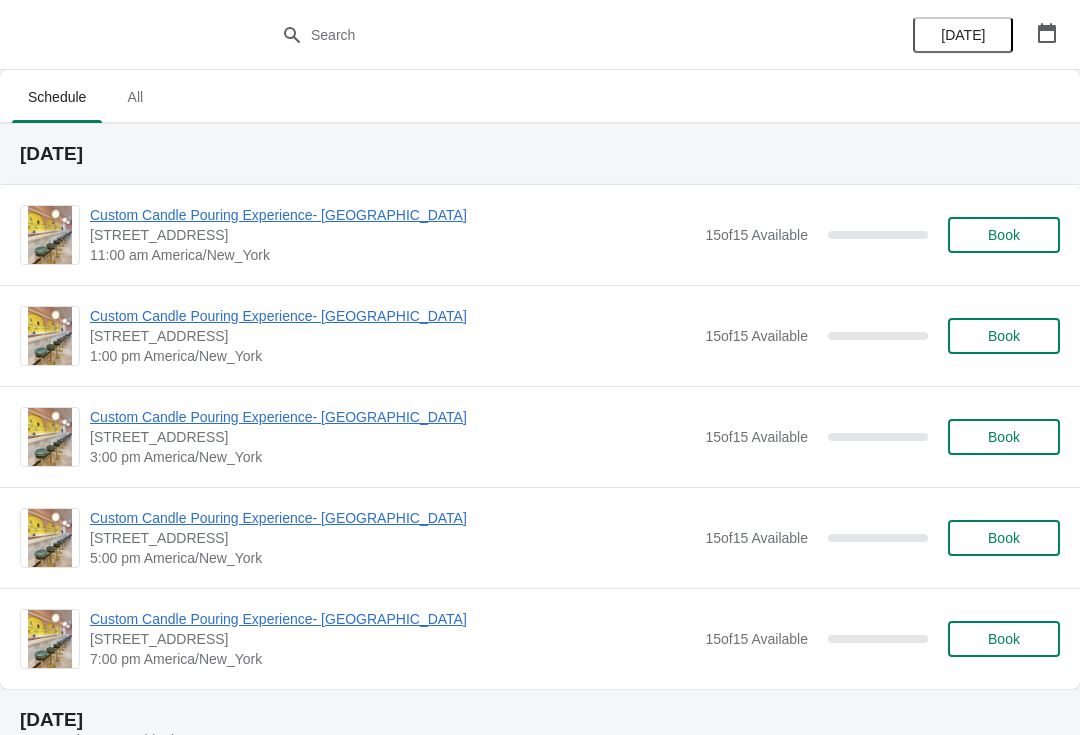 click on "Book" at bounding box center [1004, 235] 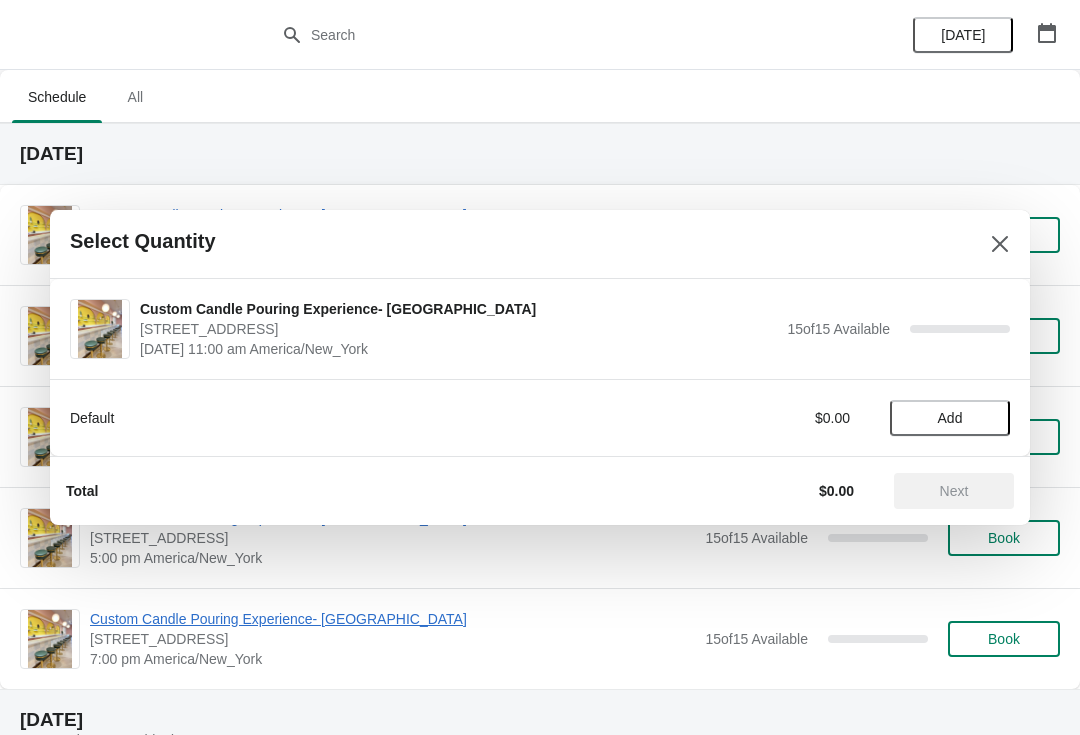 click on "Add" at bounding box center (950, 418) 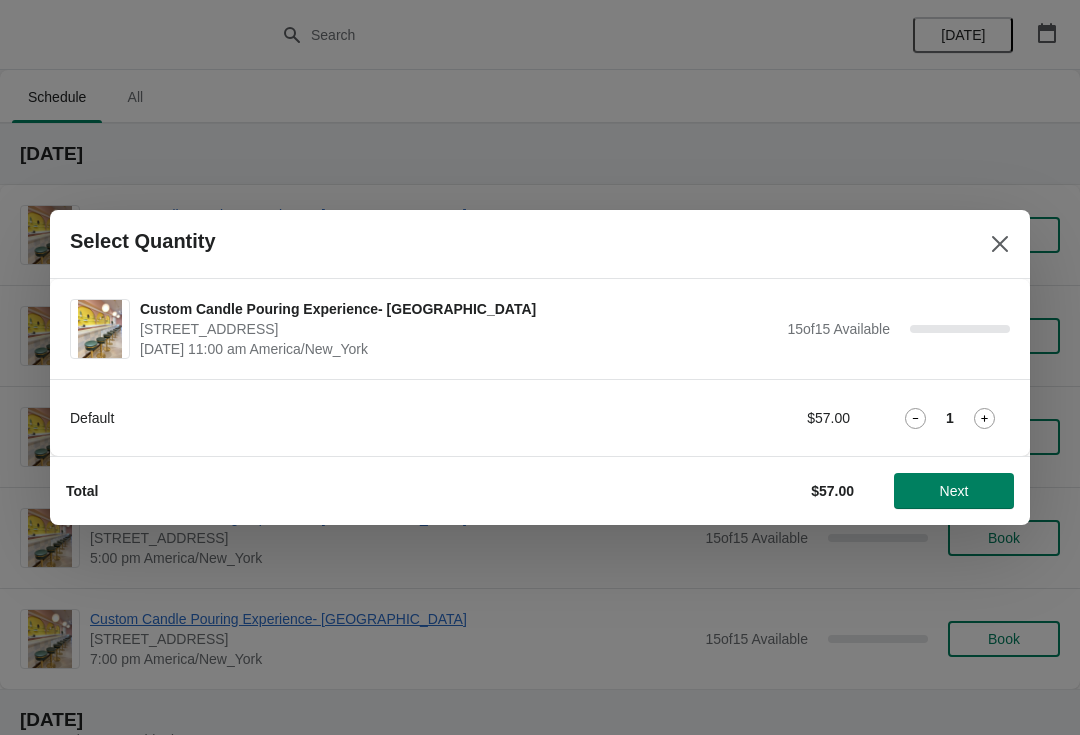 click 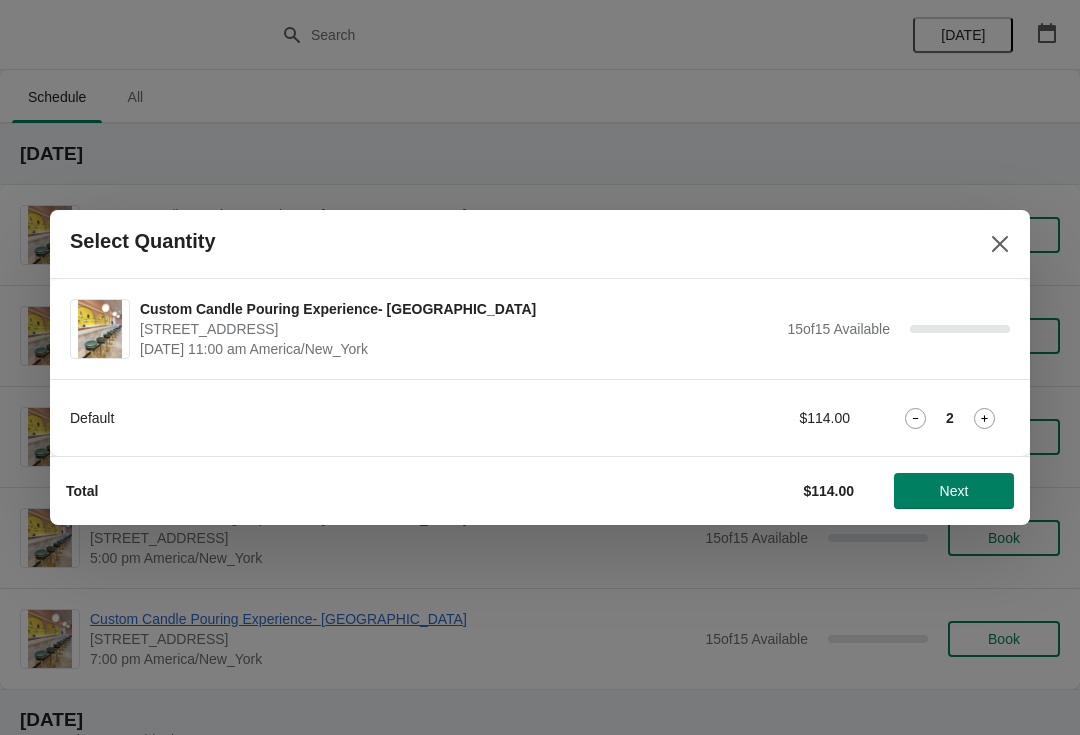 click on "Next" at bounding box center [954, 491] 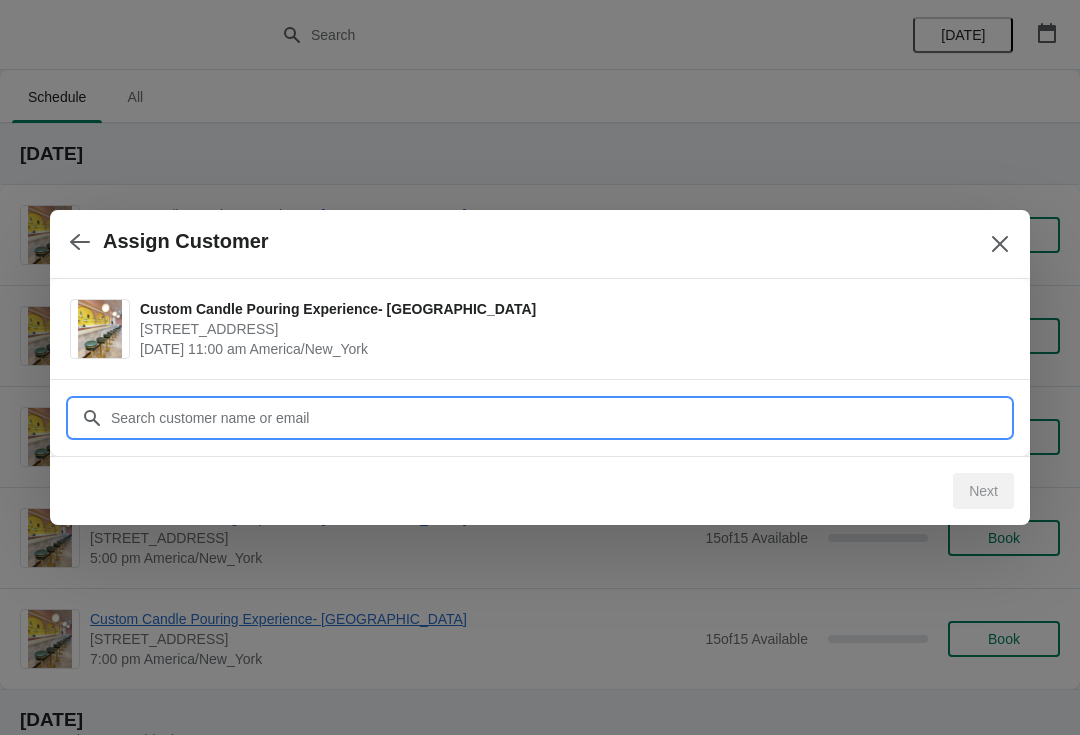 click on "Assign Customer Custom Candle Pouring Experience-  Delray Beach 415 East Atlantic Avenue, Delray Beach, FL, USA August 11 | 11:00 am America/New_York Customer Next" at bounding box center (540, 4229) 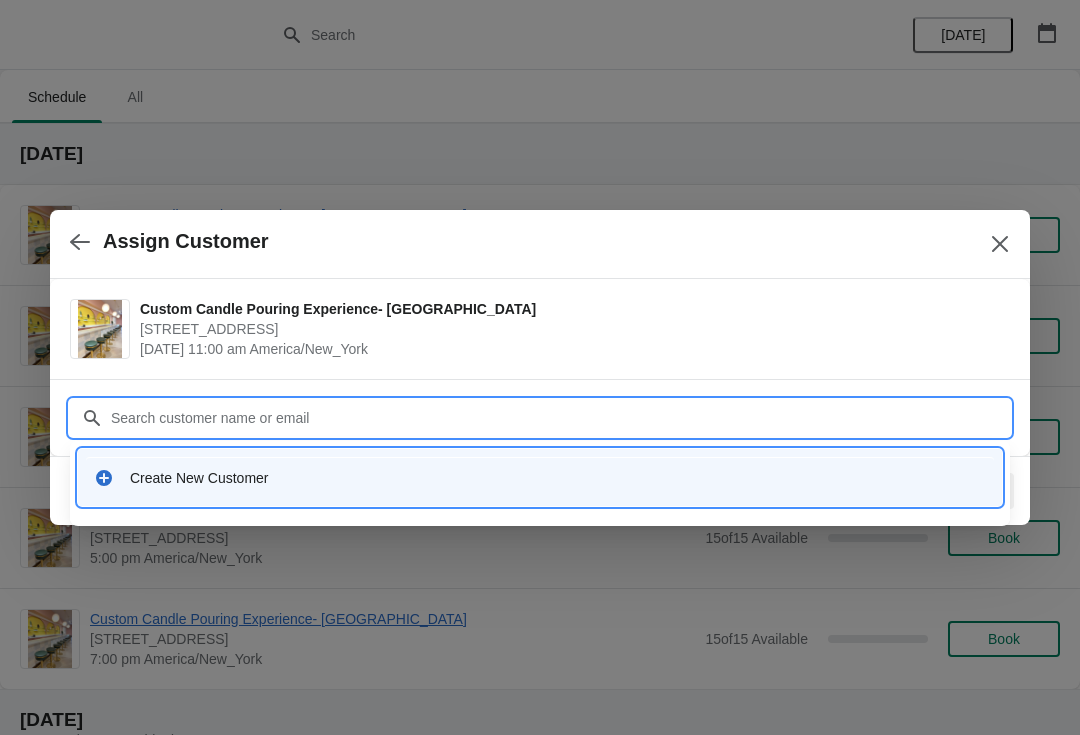 click on "Create New Customer" at bounding box center (558, 478) 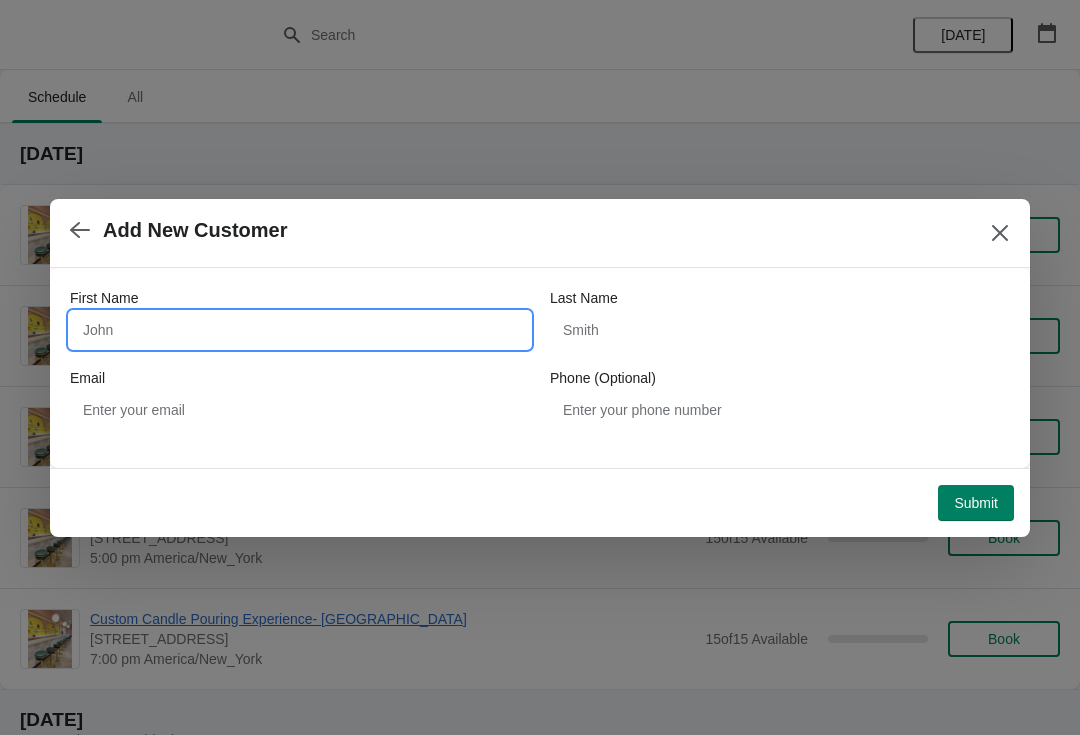 click on "First Name" at bounding box center (300, 330) 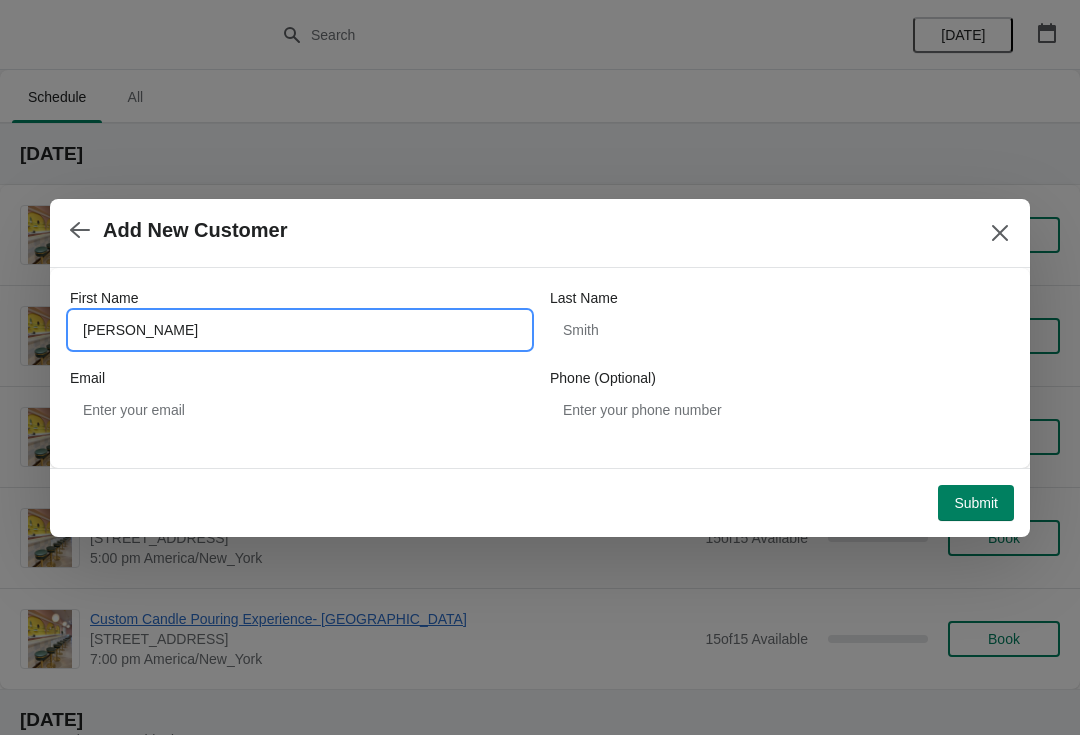 type on "Michael" 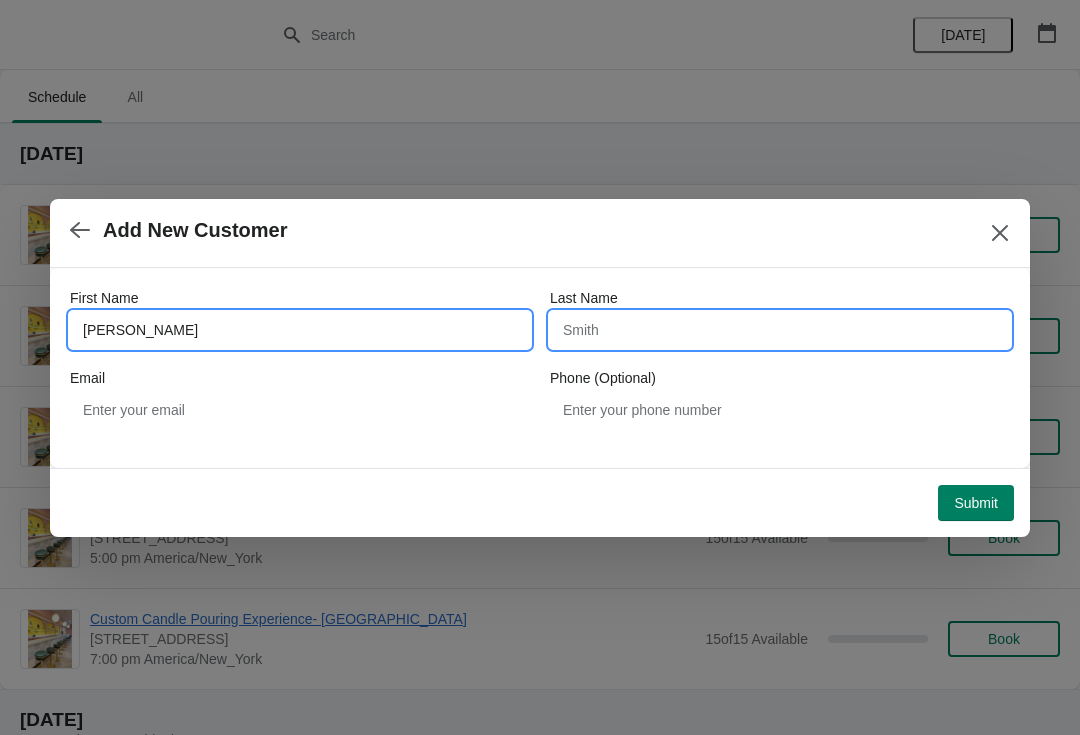 click on "Last Name" at bounding box center (780, 330) 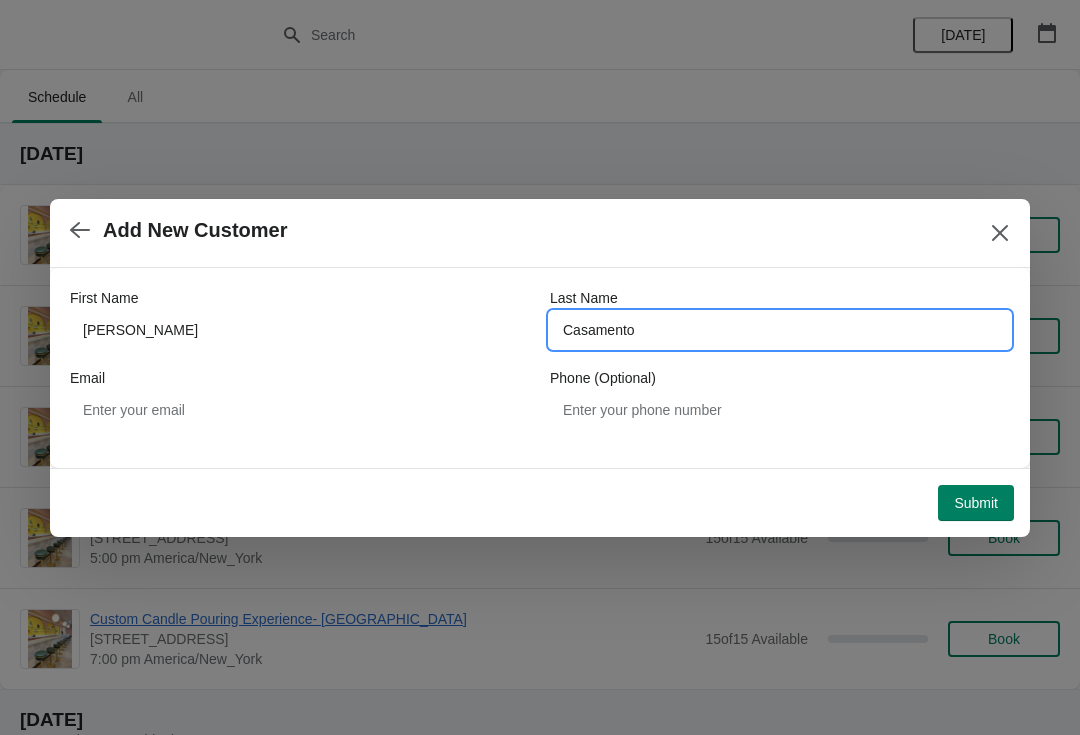 type on "Casamento" 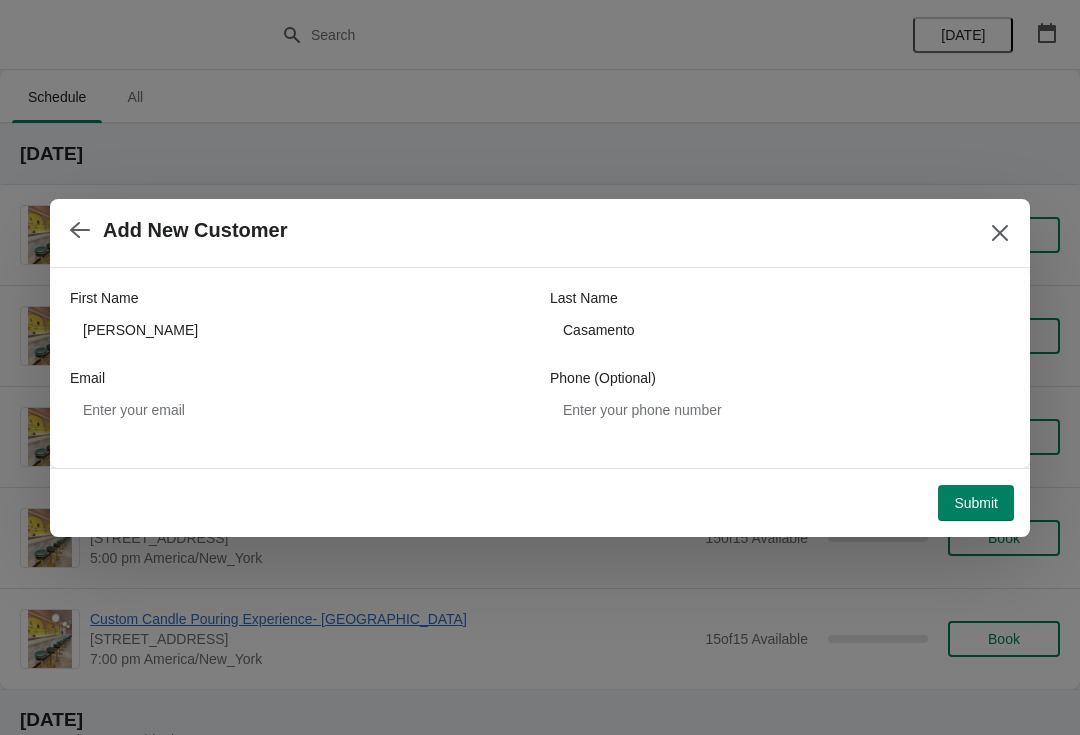 click on "Submit" at bounding box center (976, 503) 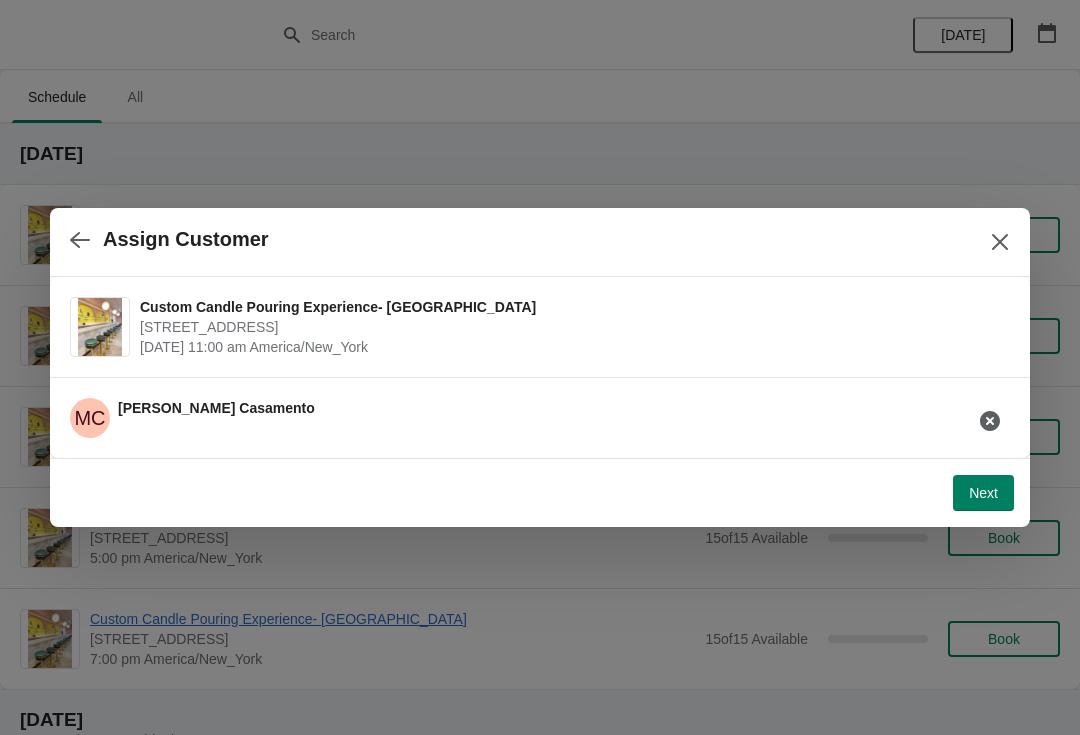 click on "Next" at bounding box center [983, 493] 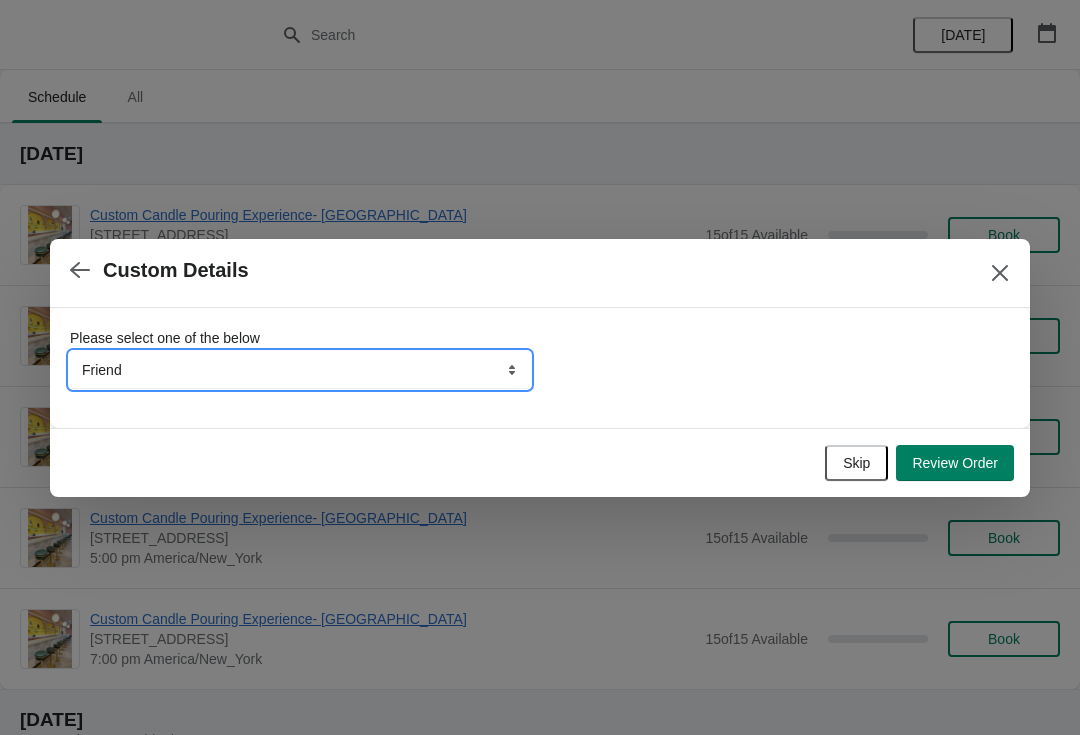 click on "Friend Instagram  TikTok Yelp Walk-by  Attended an event Google Other" at bounding box center (300, 370) 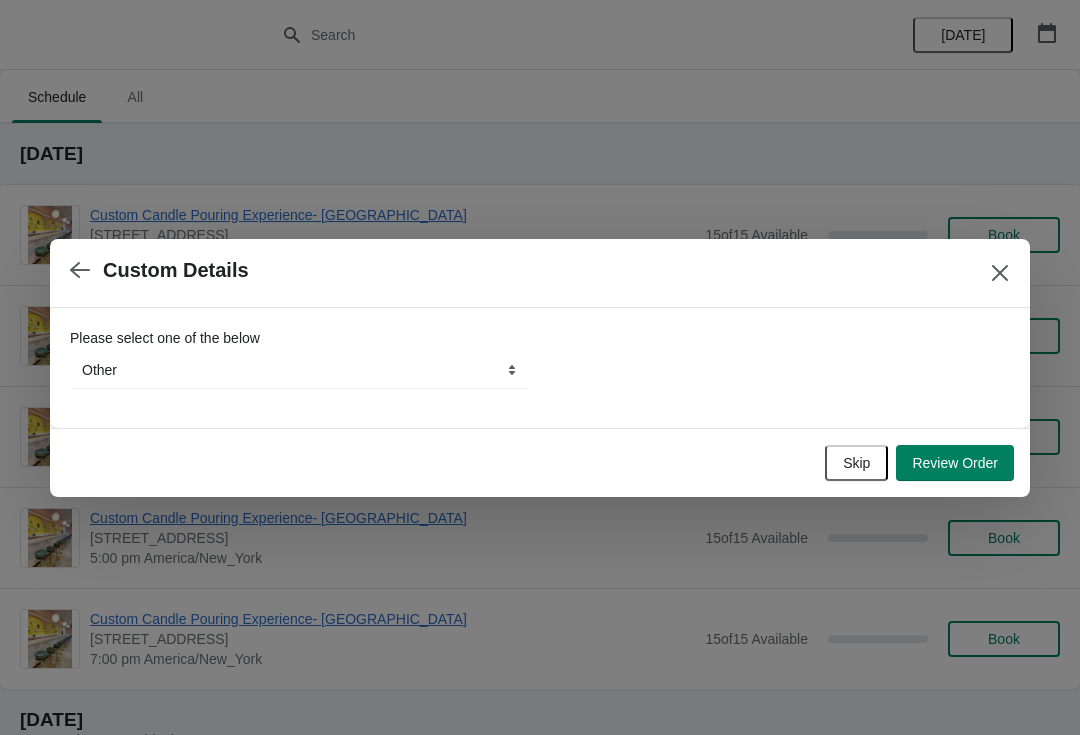 click on "Review Order" at bounding box center (955, 463) 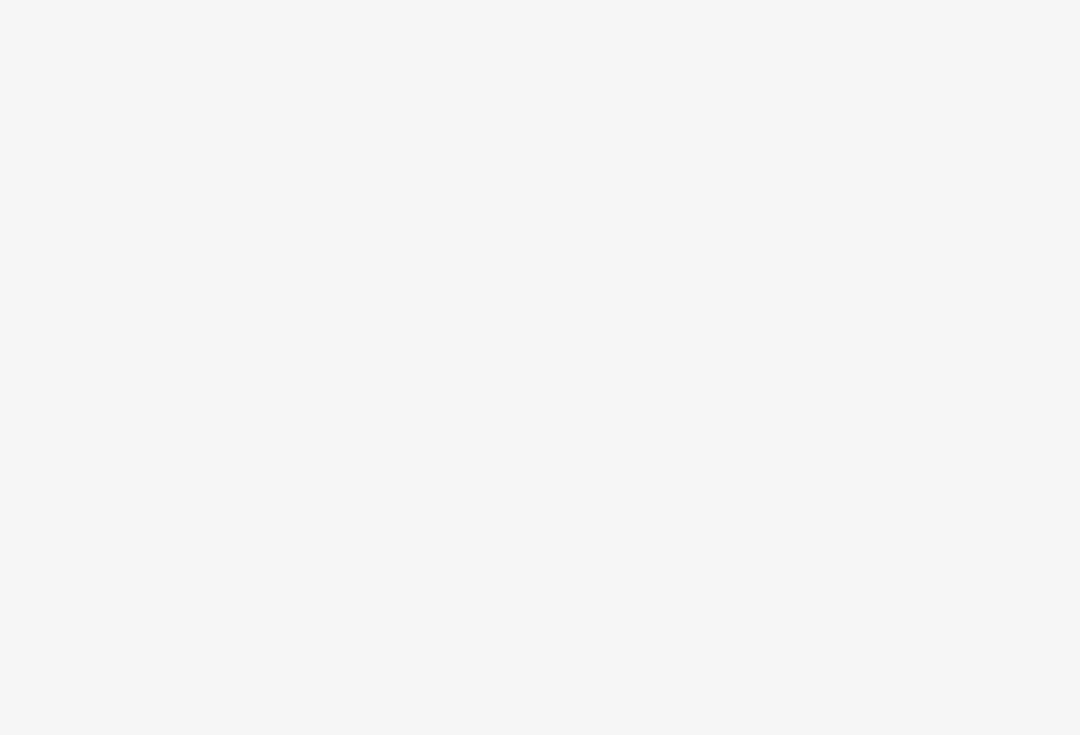 scroll, scrollTop: 0, scrollLeft: 0, axis: both 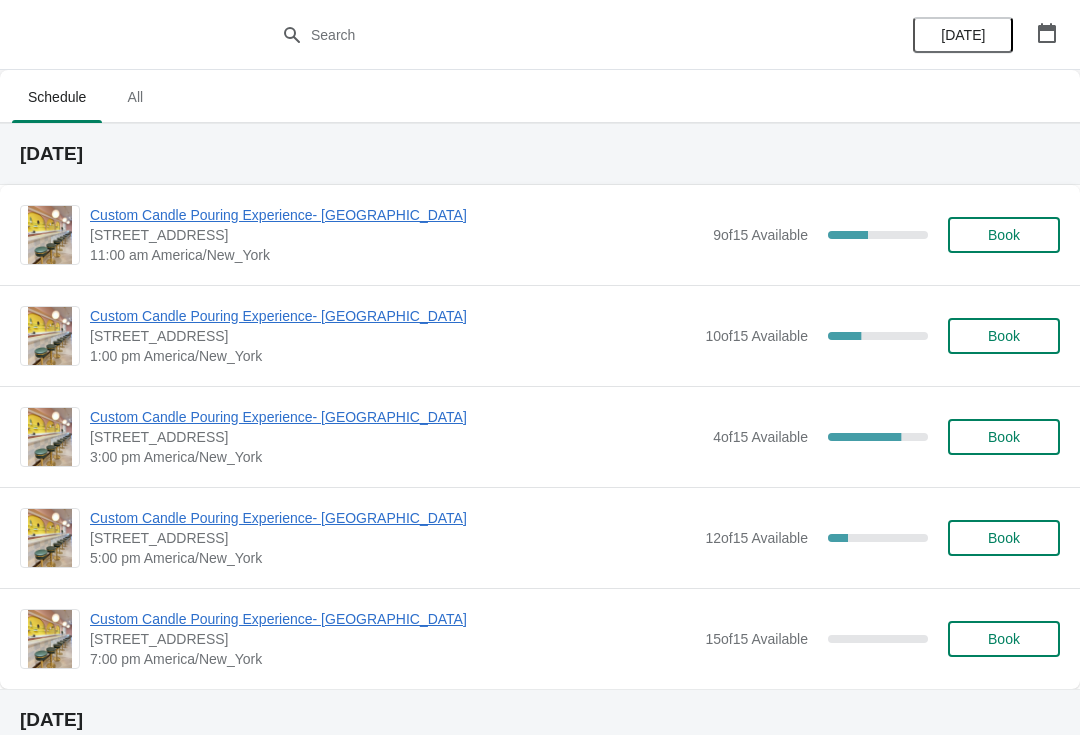 click at bounding box center [1047, 33] 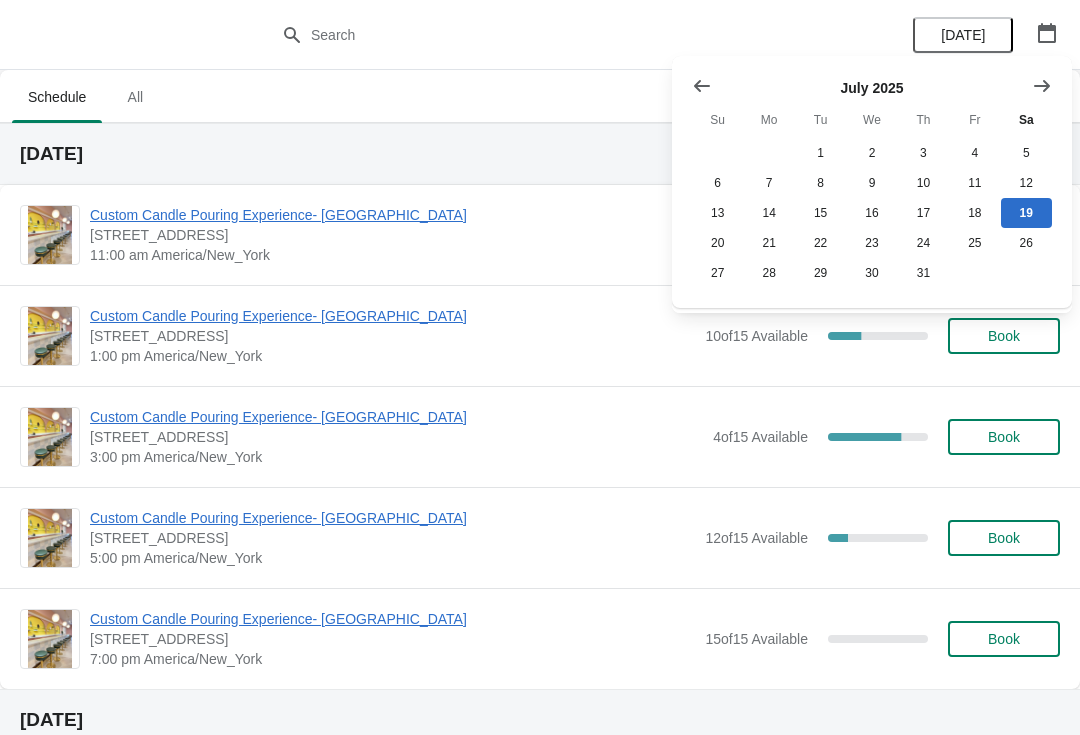 click 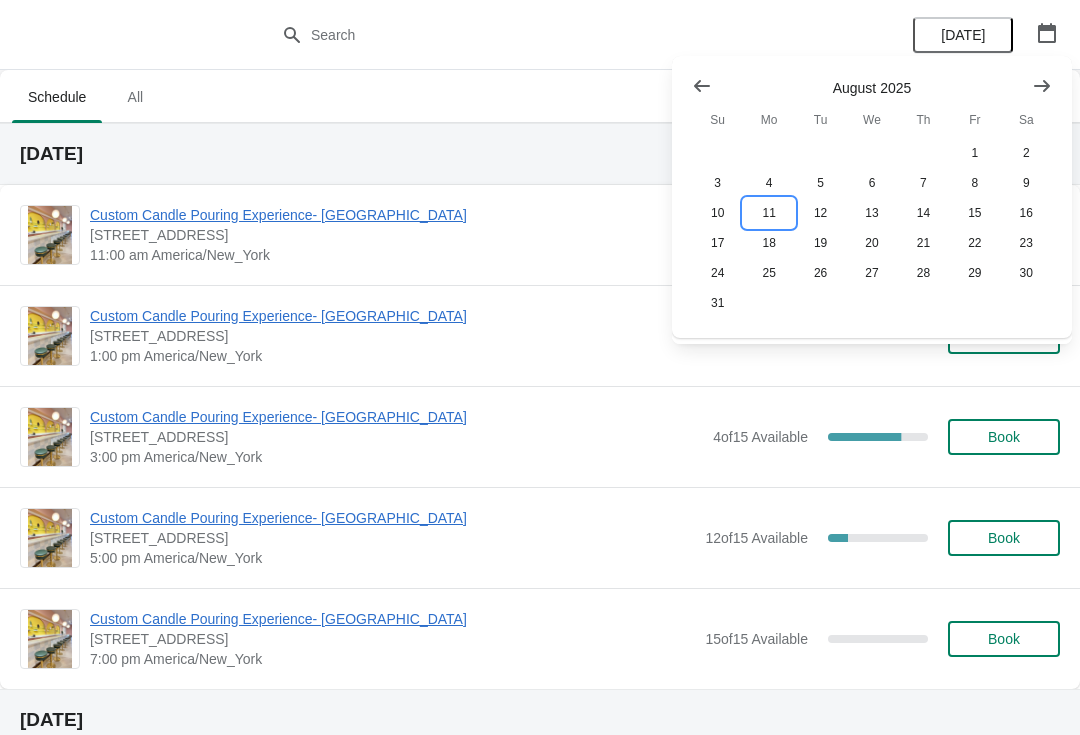click on "11" at bounding box center (768, 213) 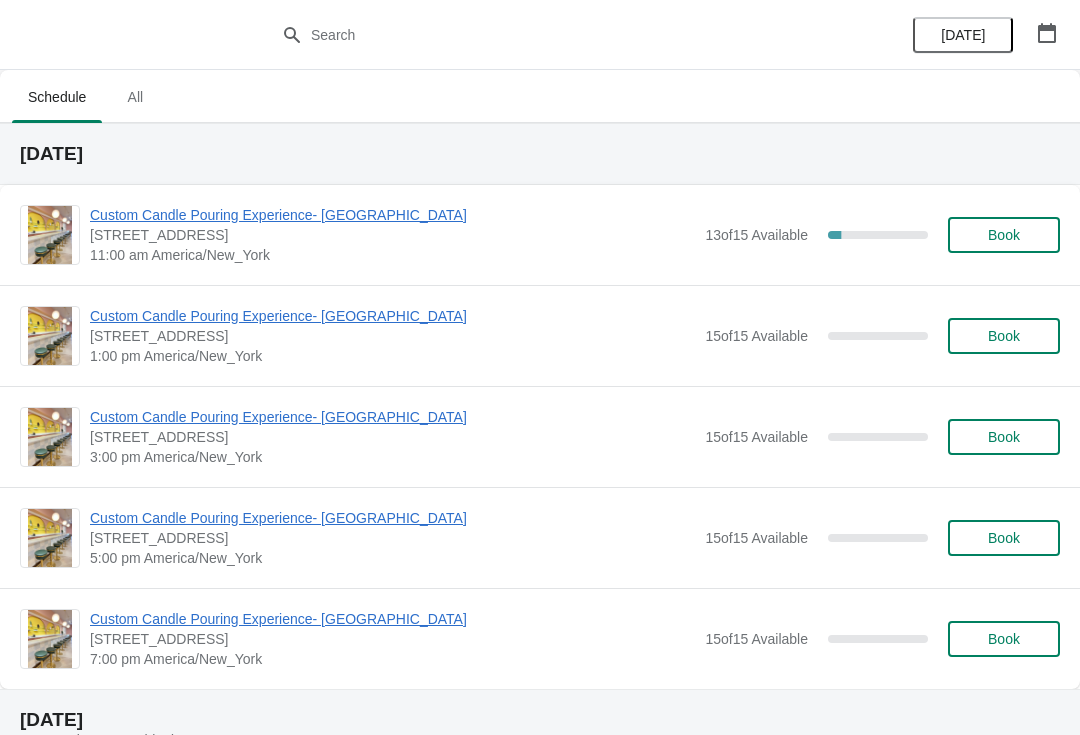 click on "Custom Candle Pouring Experience-  [GEOGRAPHIC_DATA]" at bounding box center (392, 215) 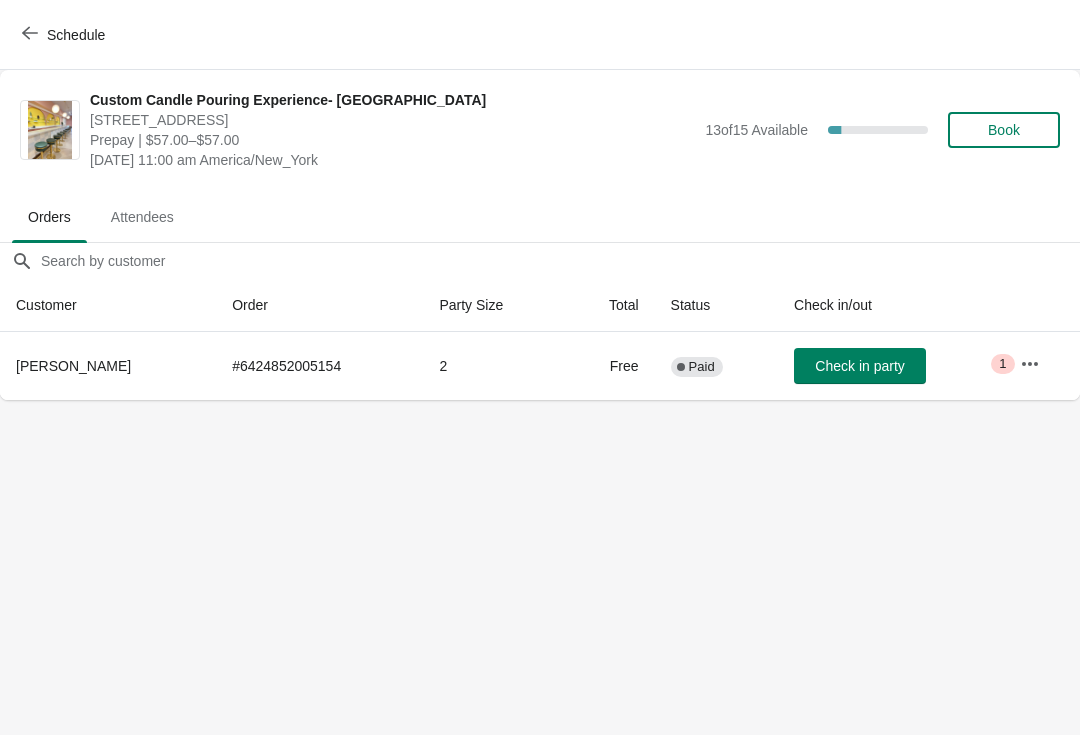click on "Michael Casamento" at bounding box center [73, 366] 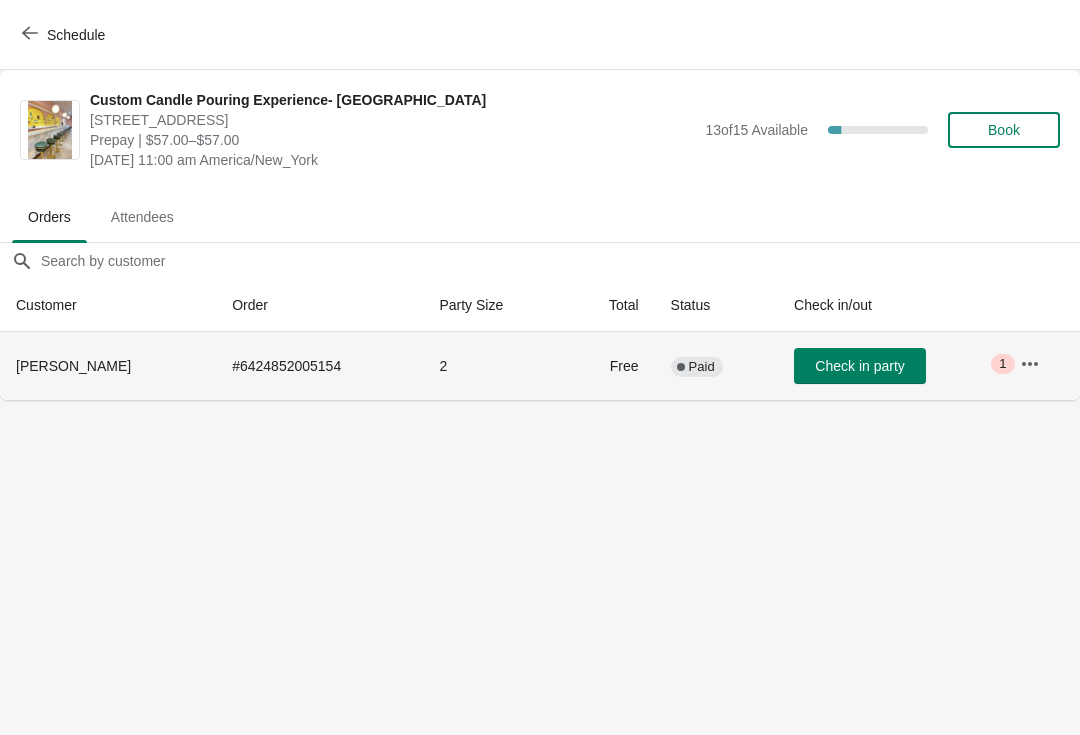 click 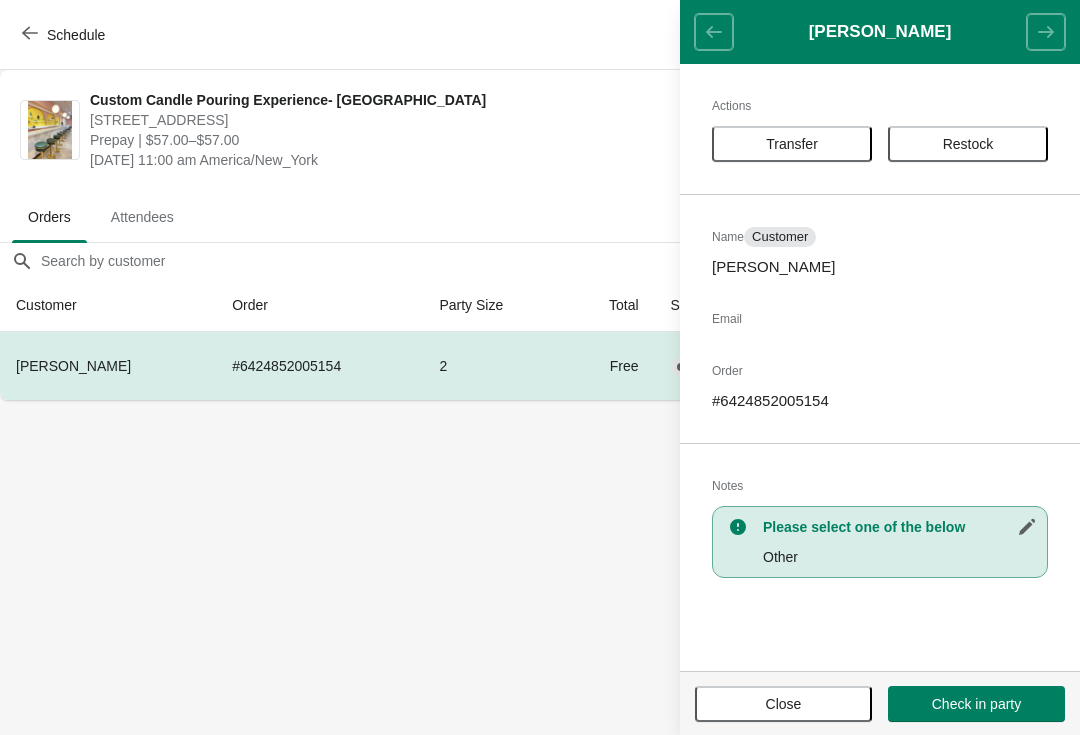 click on "Transfer" at bounding box center (792, 144) 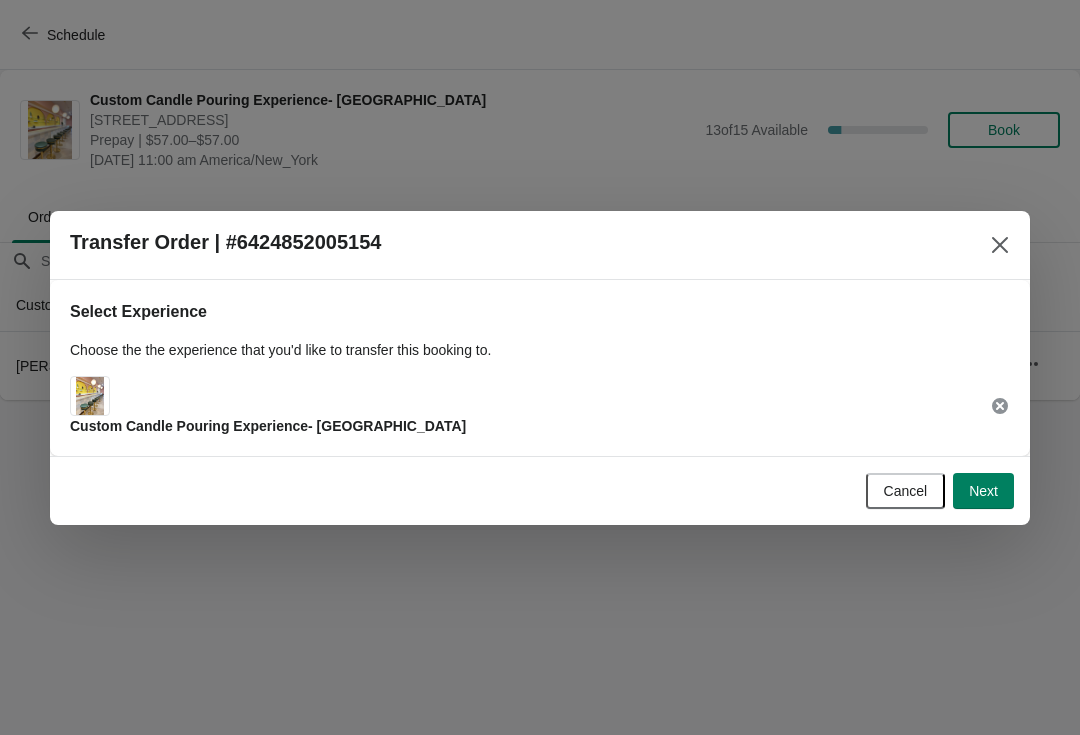 click on "Next" at bounding box center (983, 491) 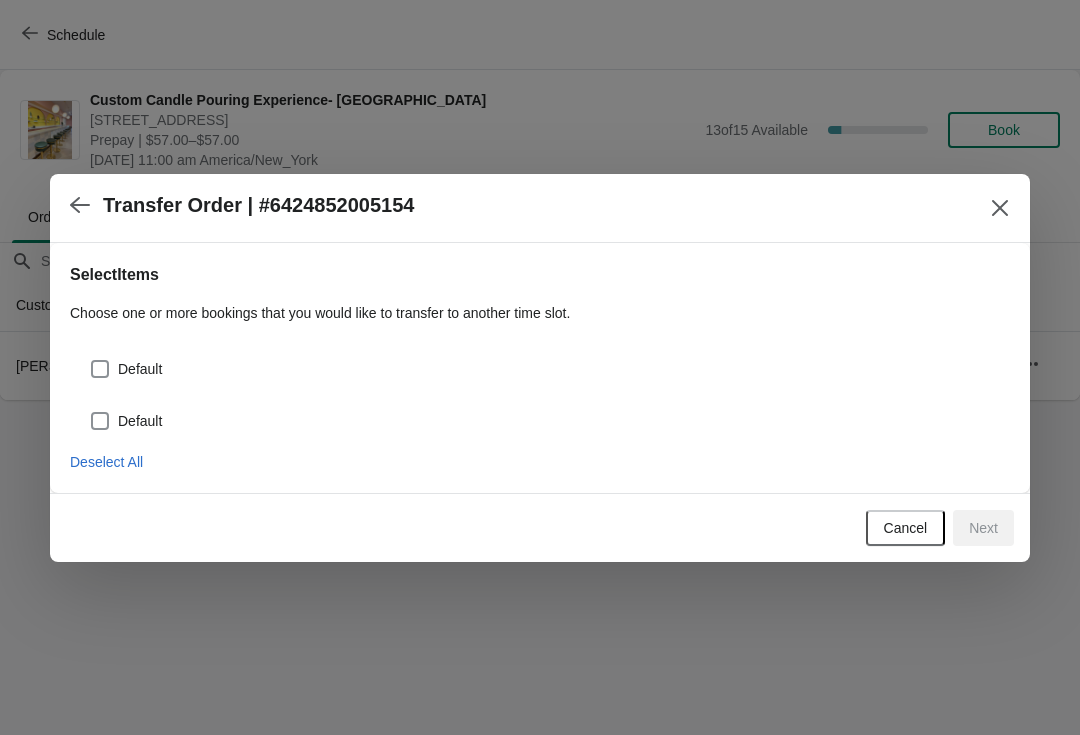 click at bounding box center [100, 369] 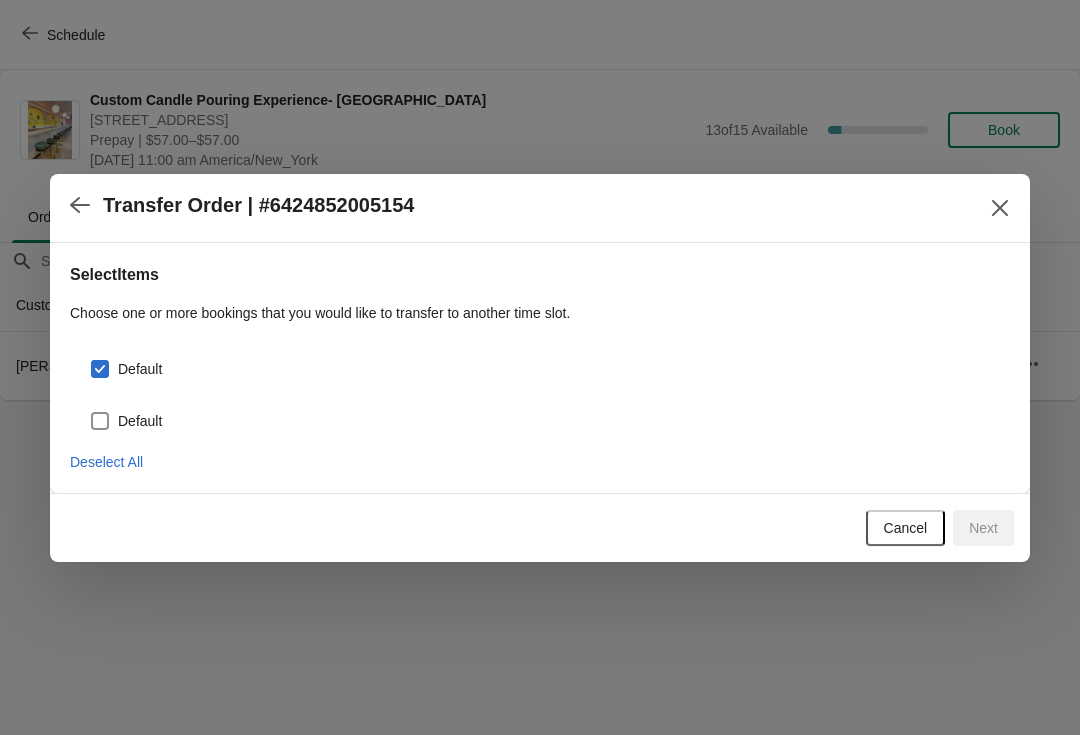 checkbox on "true" 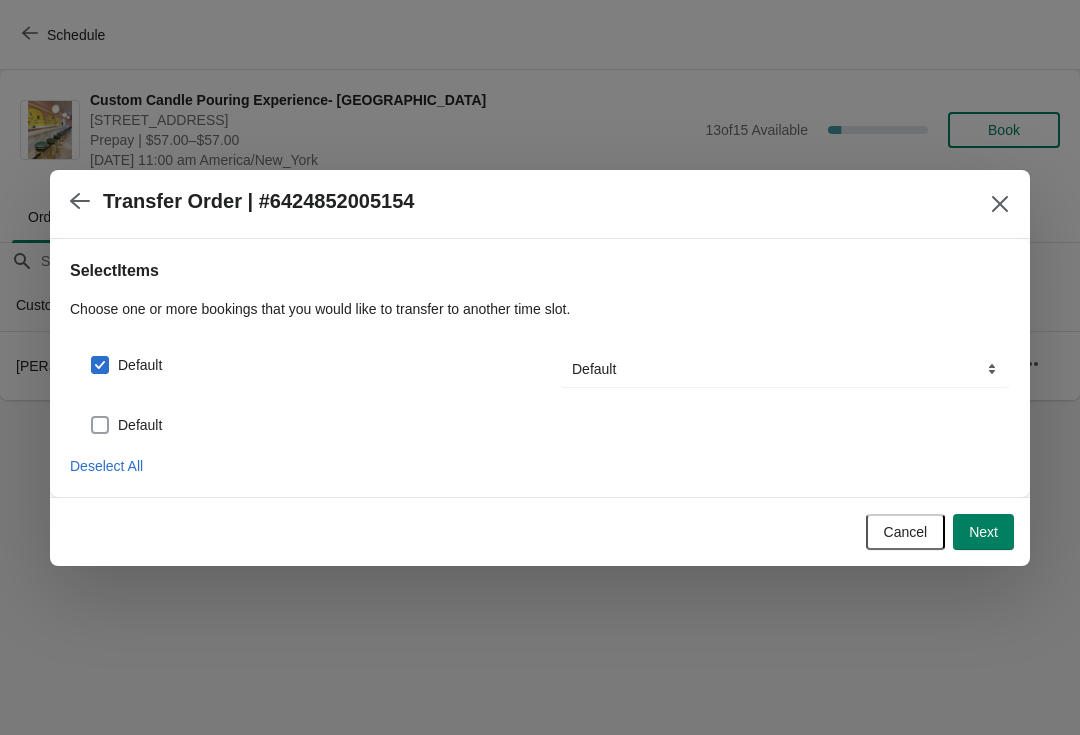 click at bounding box center (100, 425) 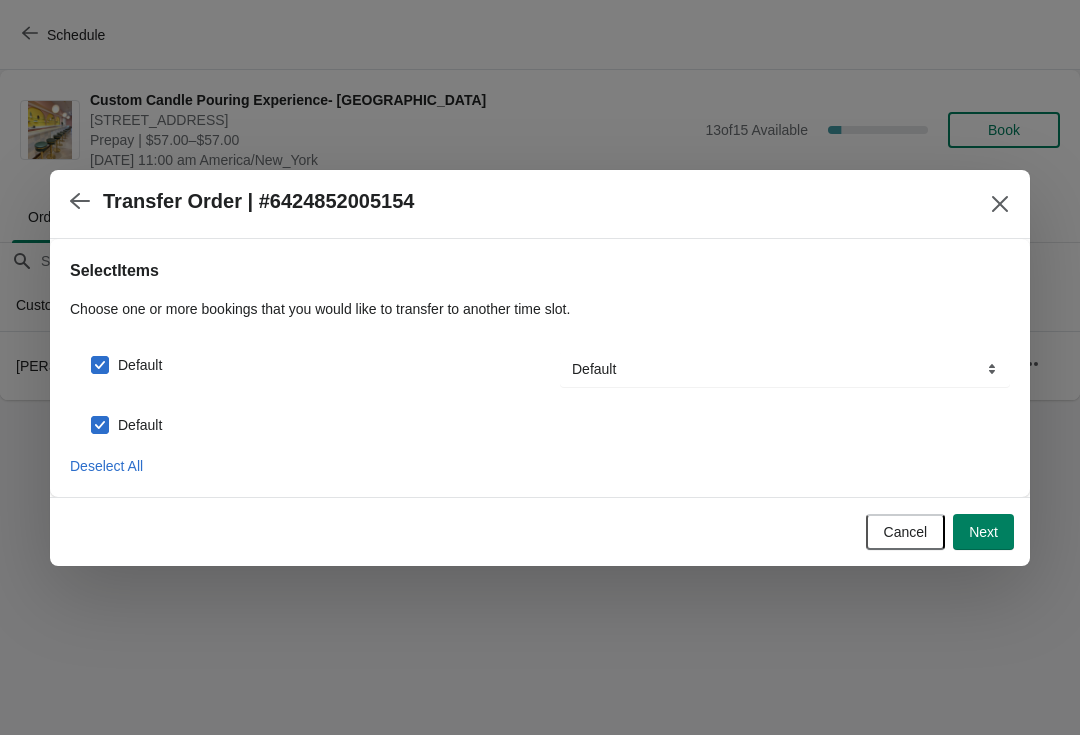 checkbox on "true" 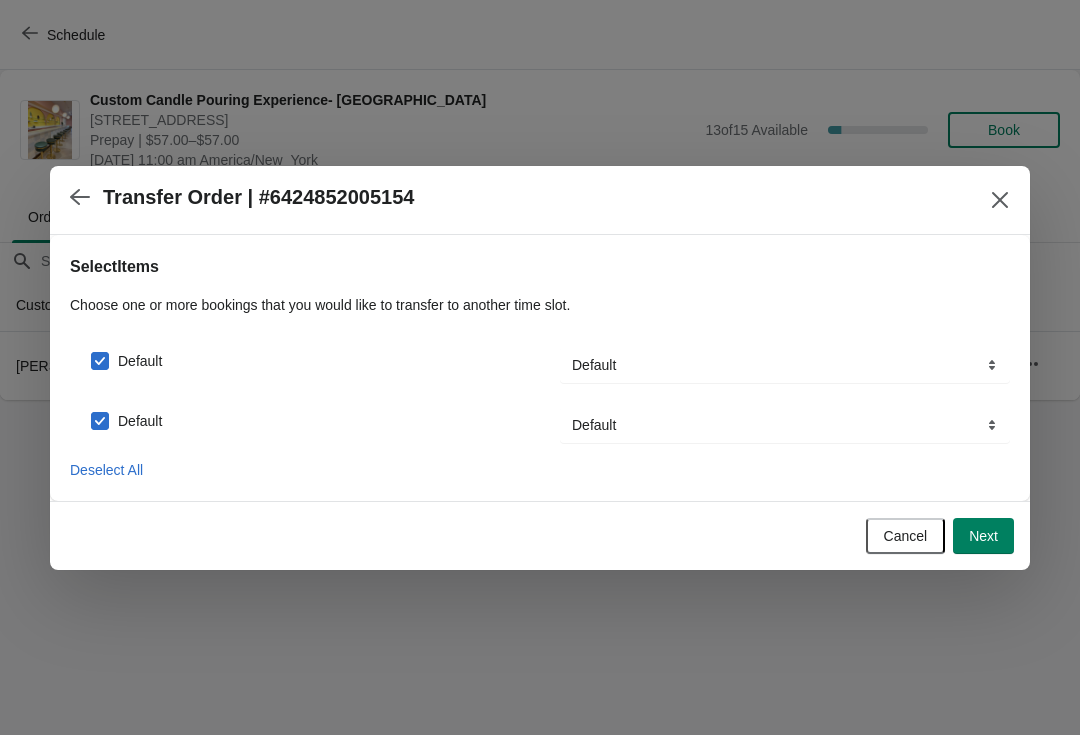 click on "Next" at bounding box center (983, 536) 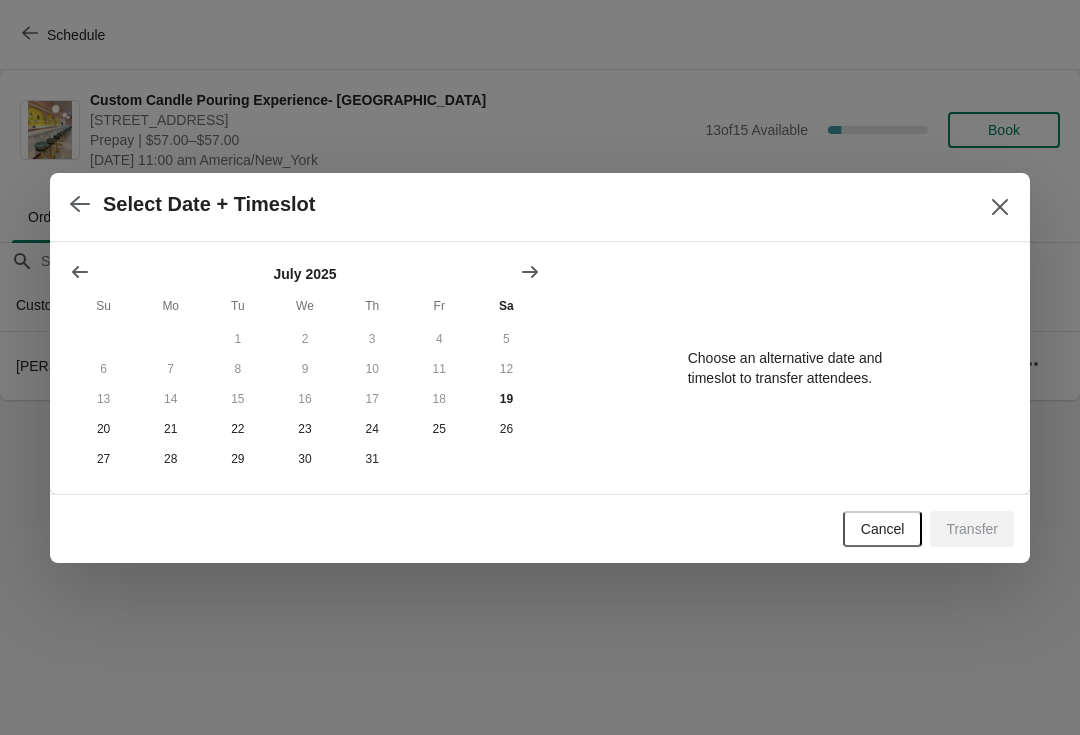 click 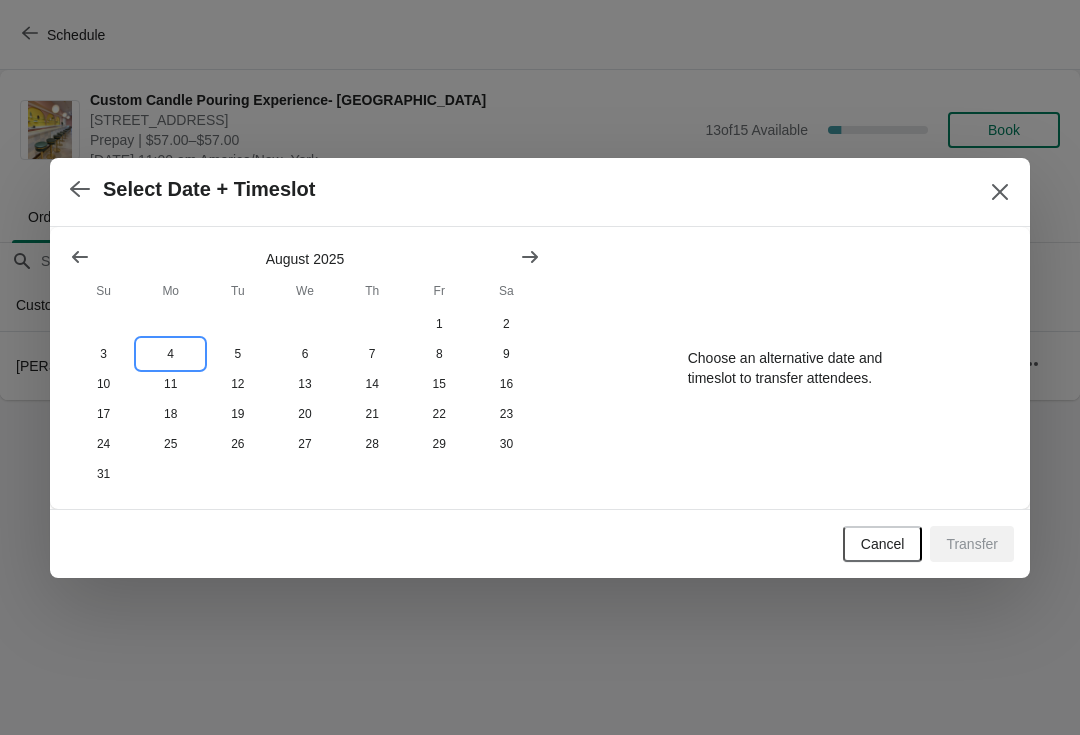 click on "4" at bounding box center [170, 354] 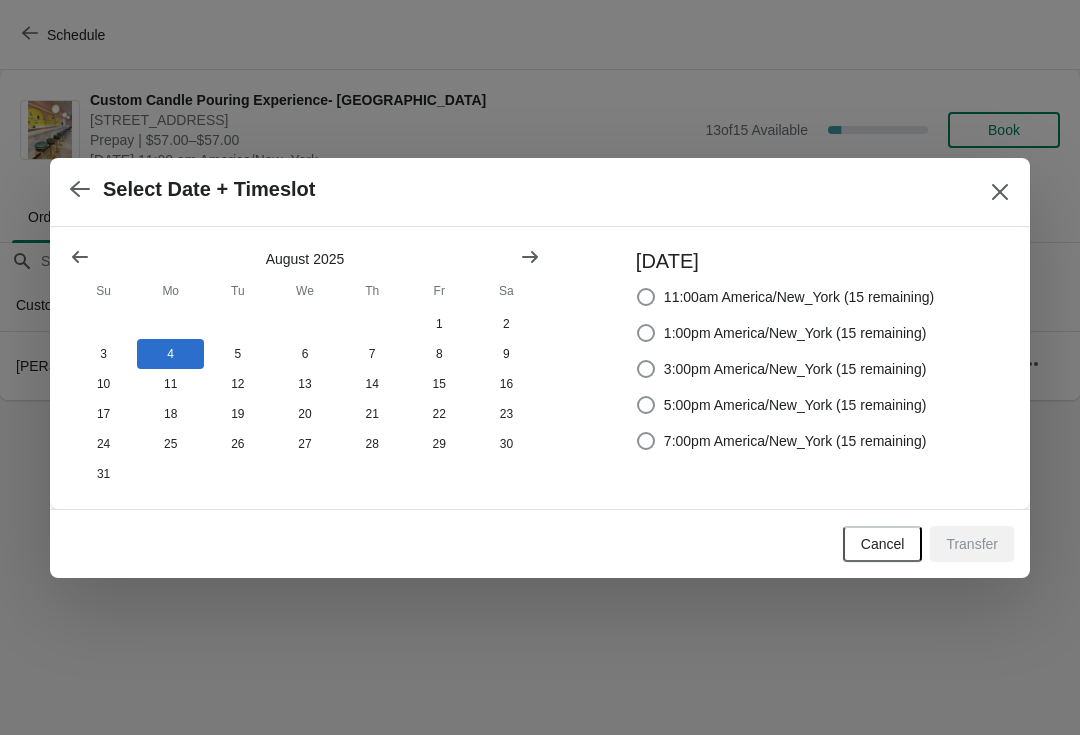 click on "11:00am America/New_York (15 remaining)" at bounding box center (785, 297) 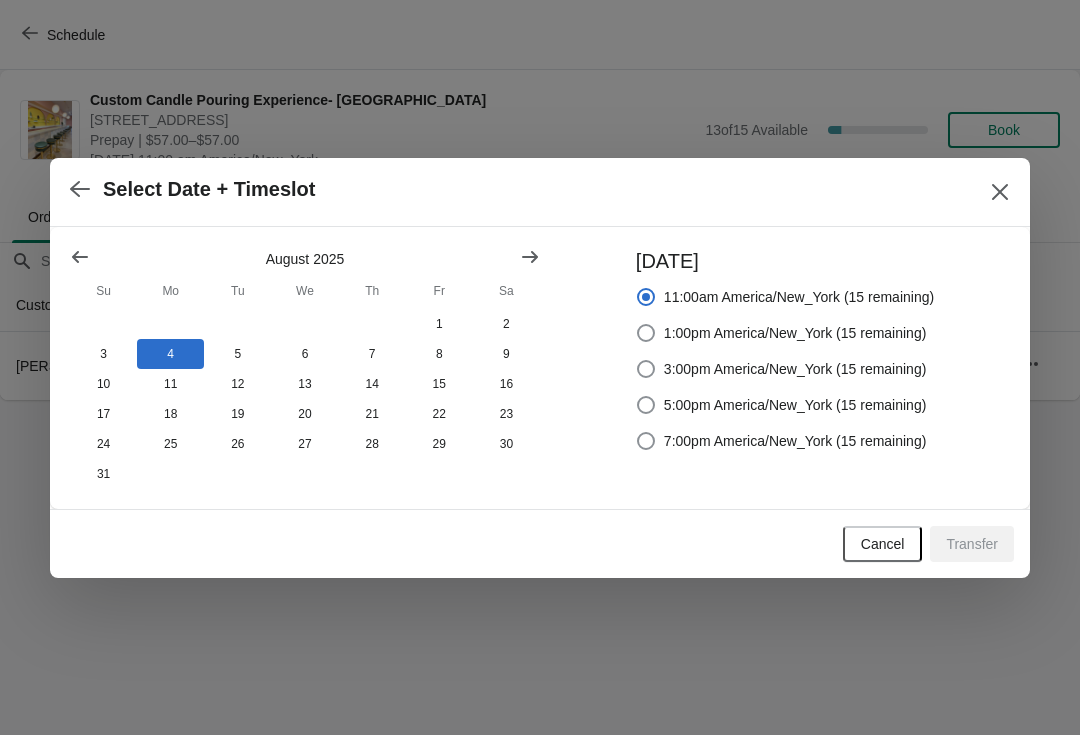 radio on "true" 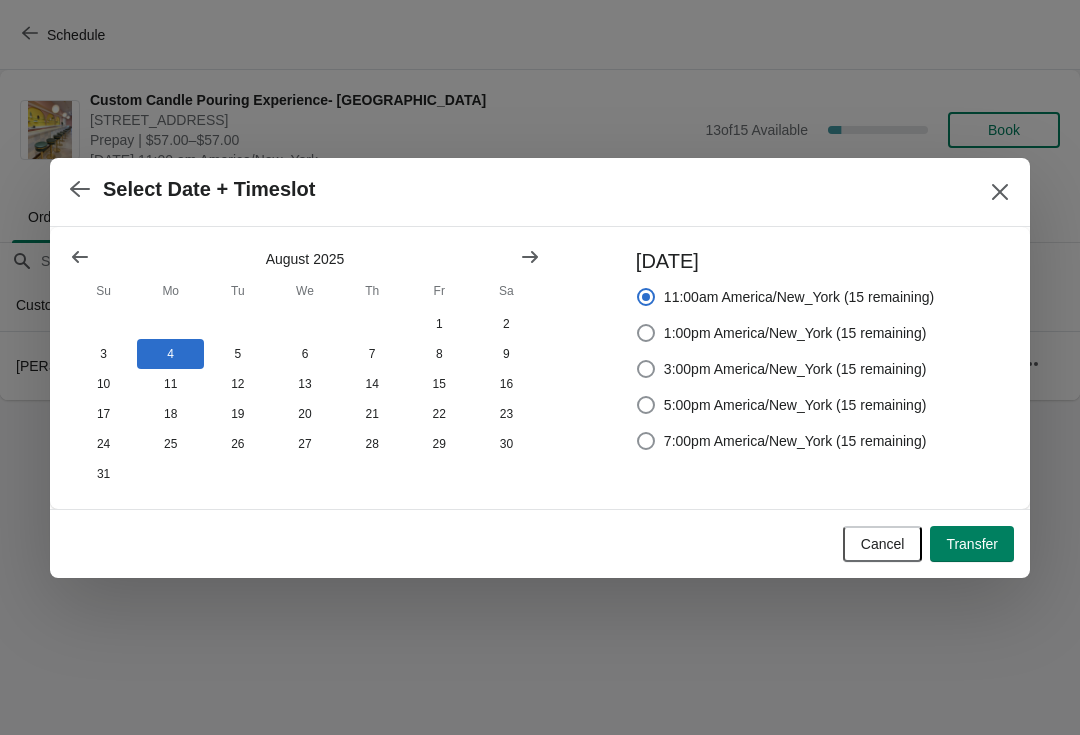 click on "Transfer" at bounding box center (972, 544) 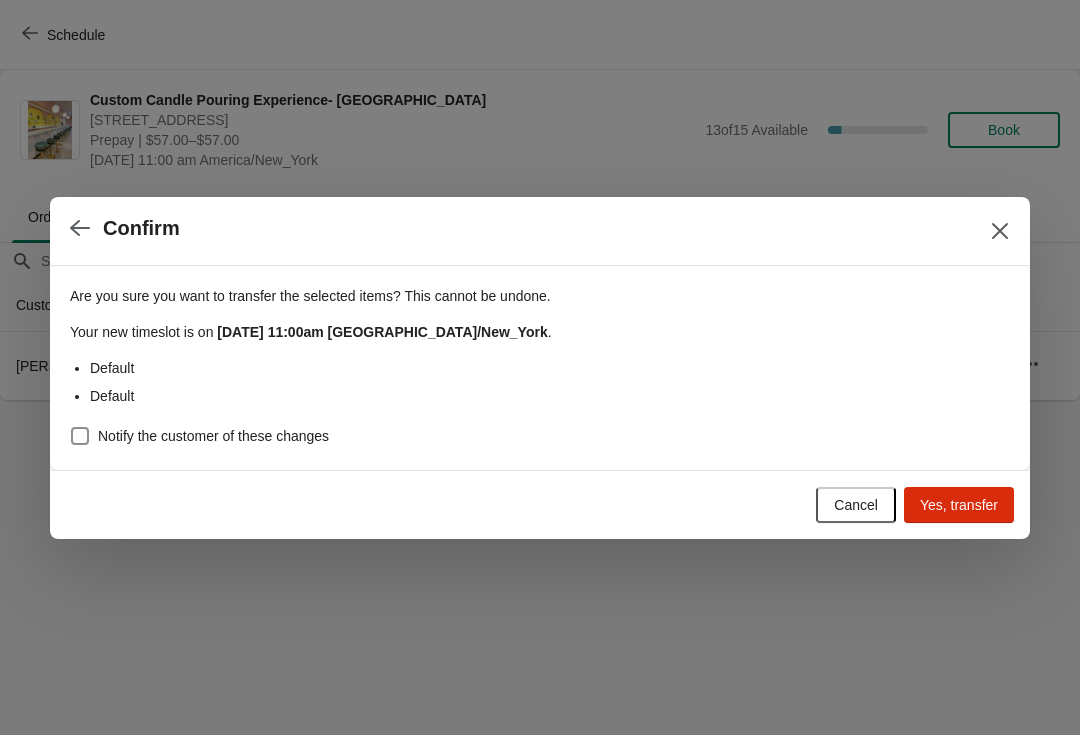click on "Yes, transfer" at bounding box center (959, 505) 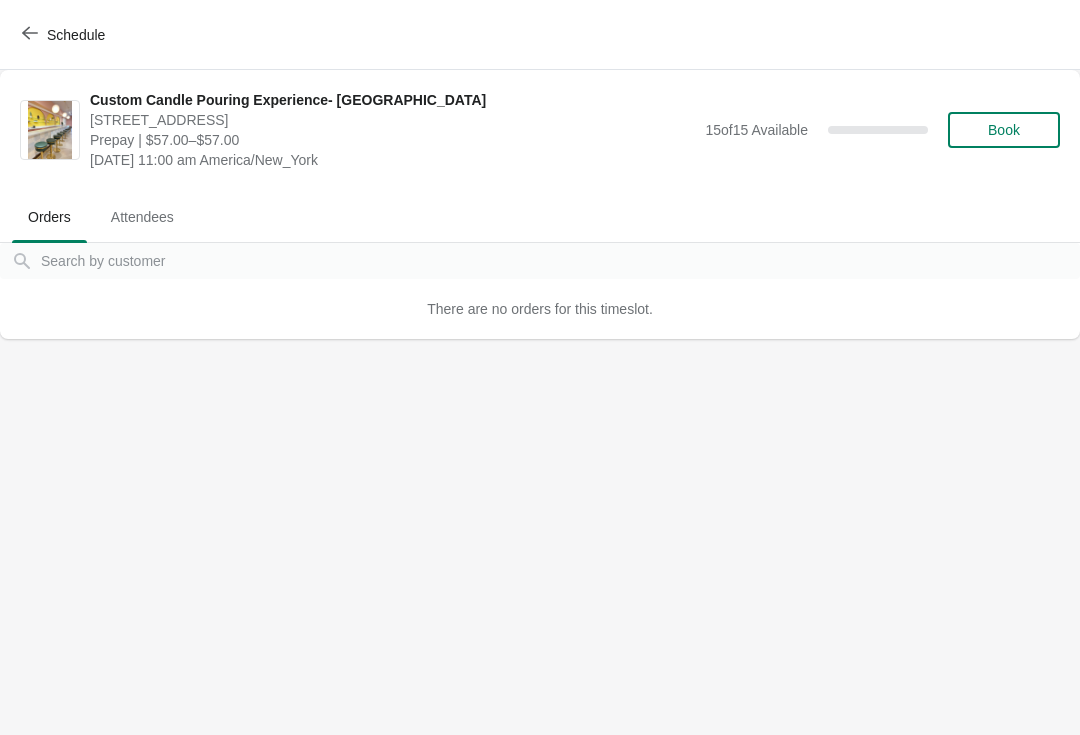 click at bounding box center (30, 34) 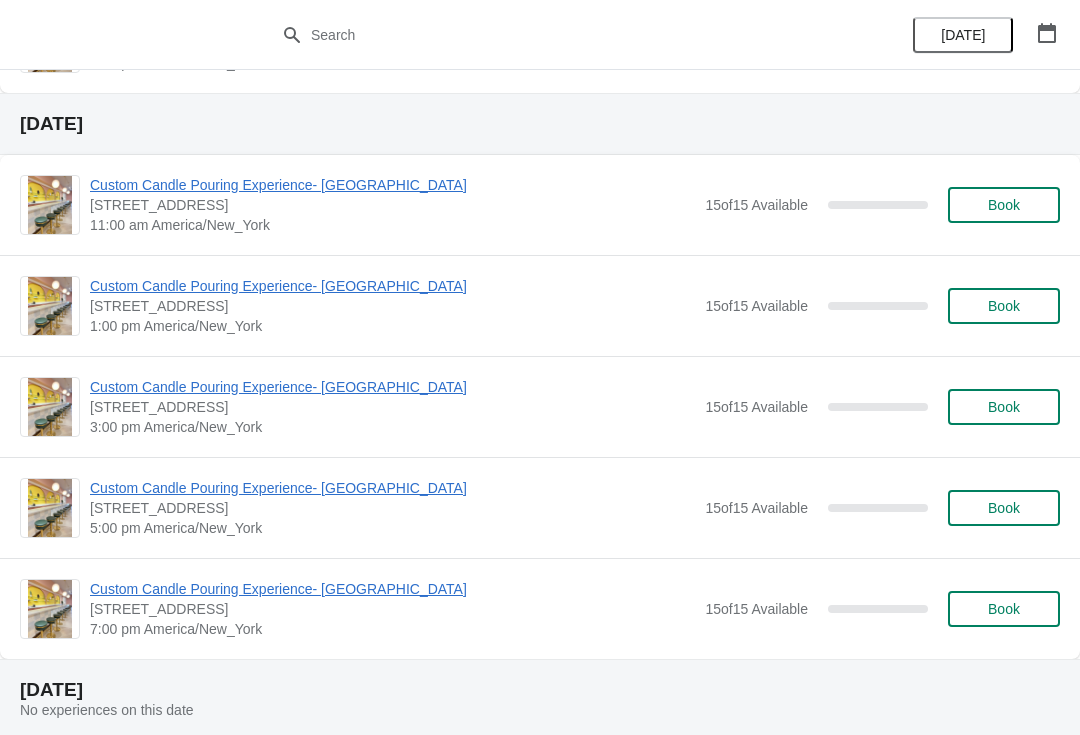 scroll, scrollTop: 1261, scrollLeft: 0, axis: vertical 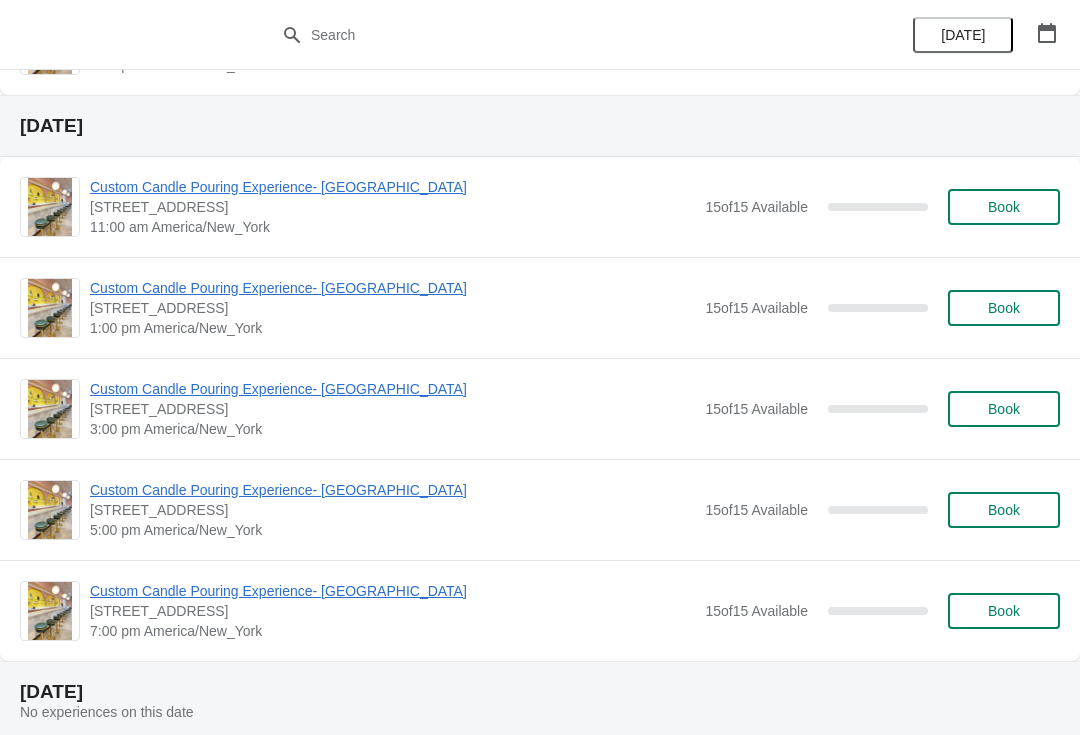 click on "Custom Candle Pouring Experience-  [GEOGRAPHIC_DATA]" at bounding box center (392, 591) 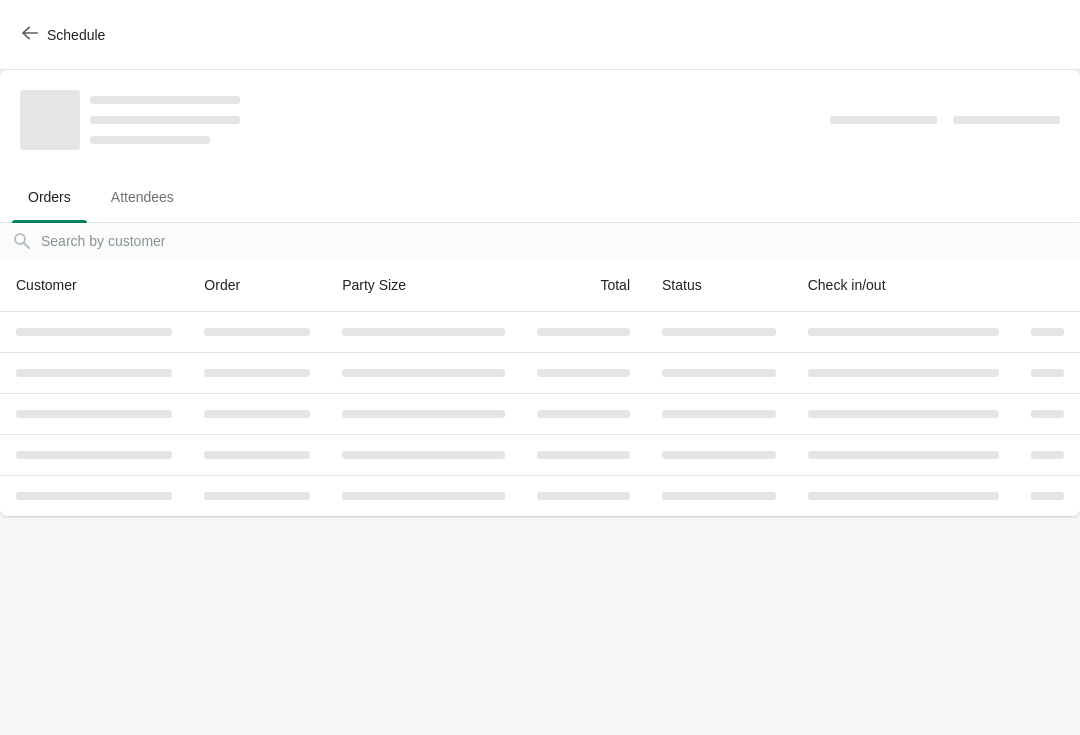 scroll, scrollTop: 0, scrollLeft: 0, axis: both 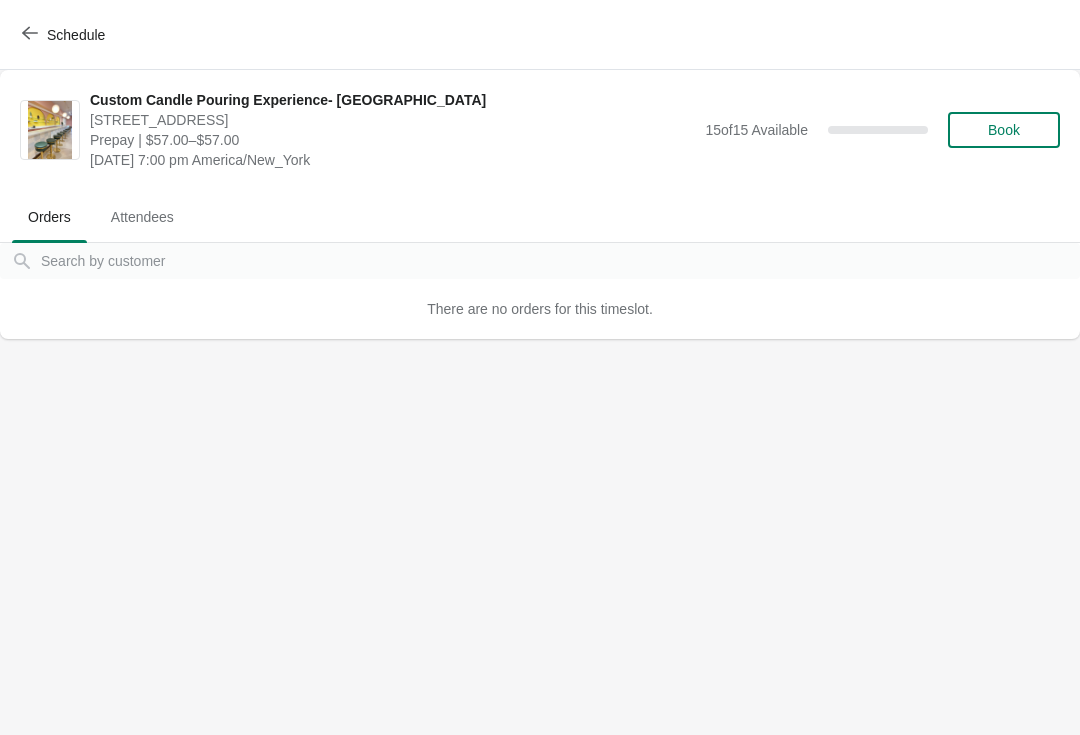 click on "Book" at bounding box center (1004, 130) 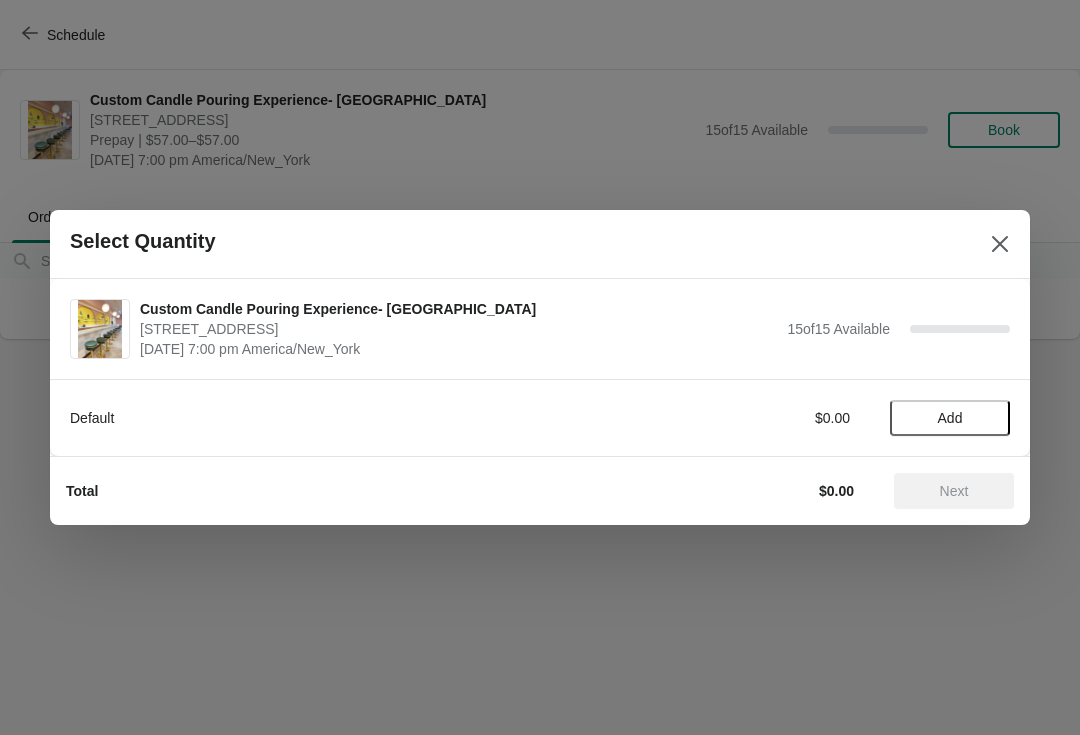 click on "Add" at bounding box center [950, 418] 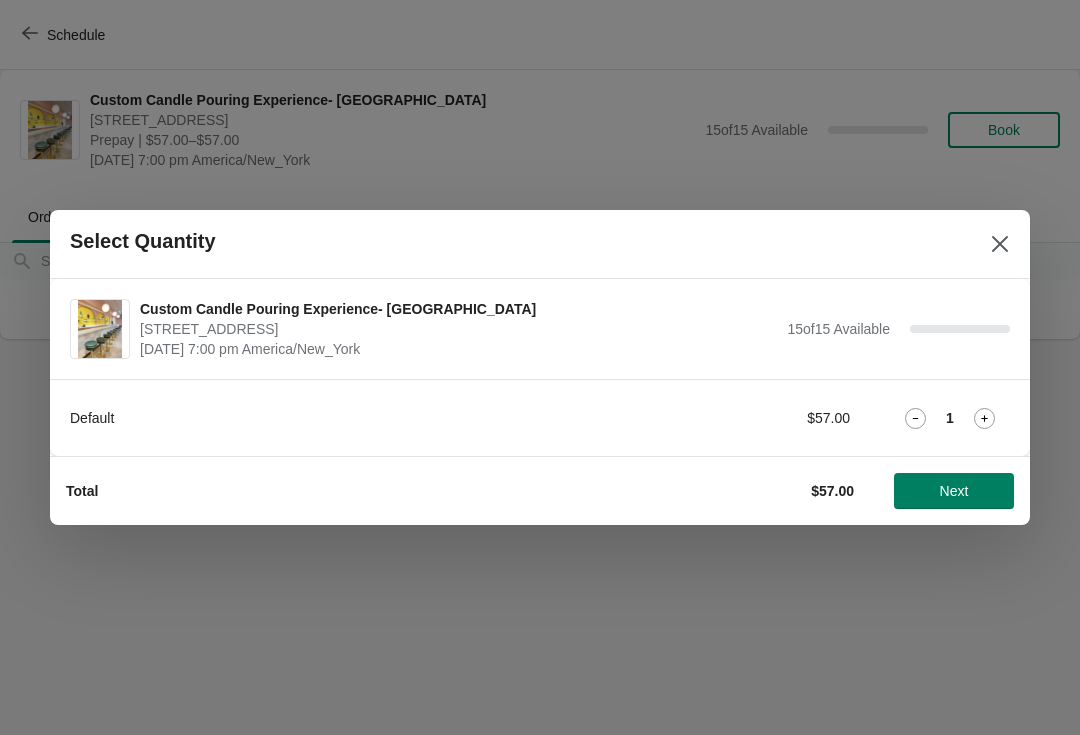 click 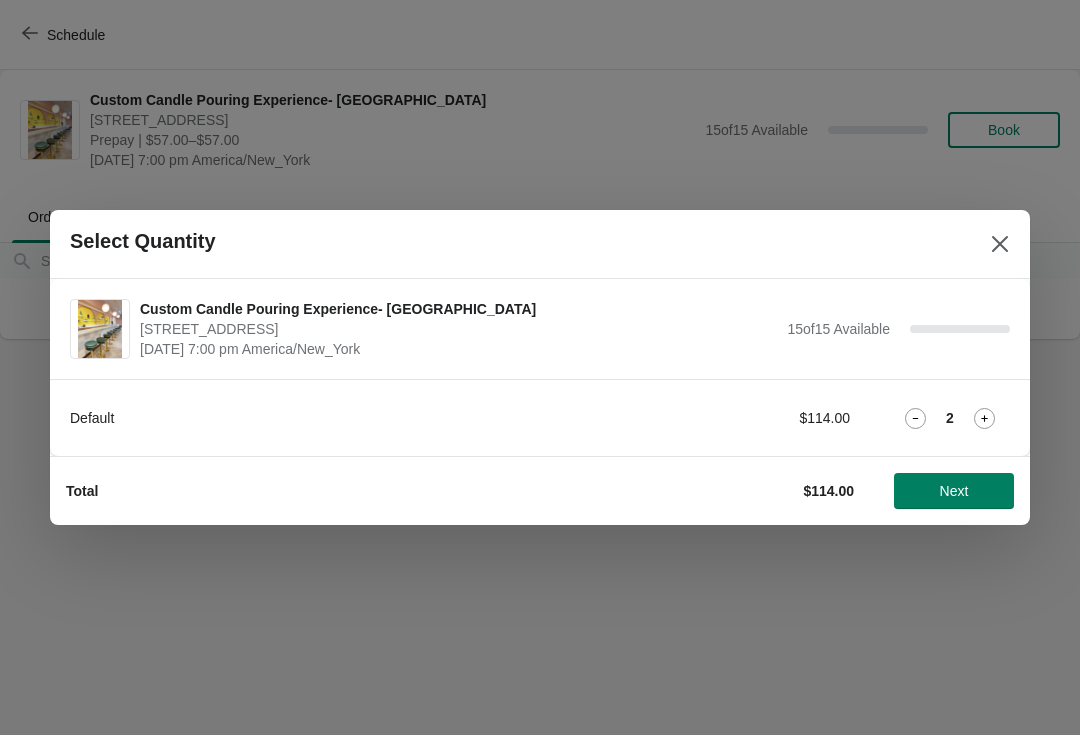 click 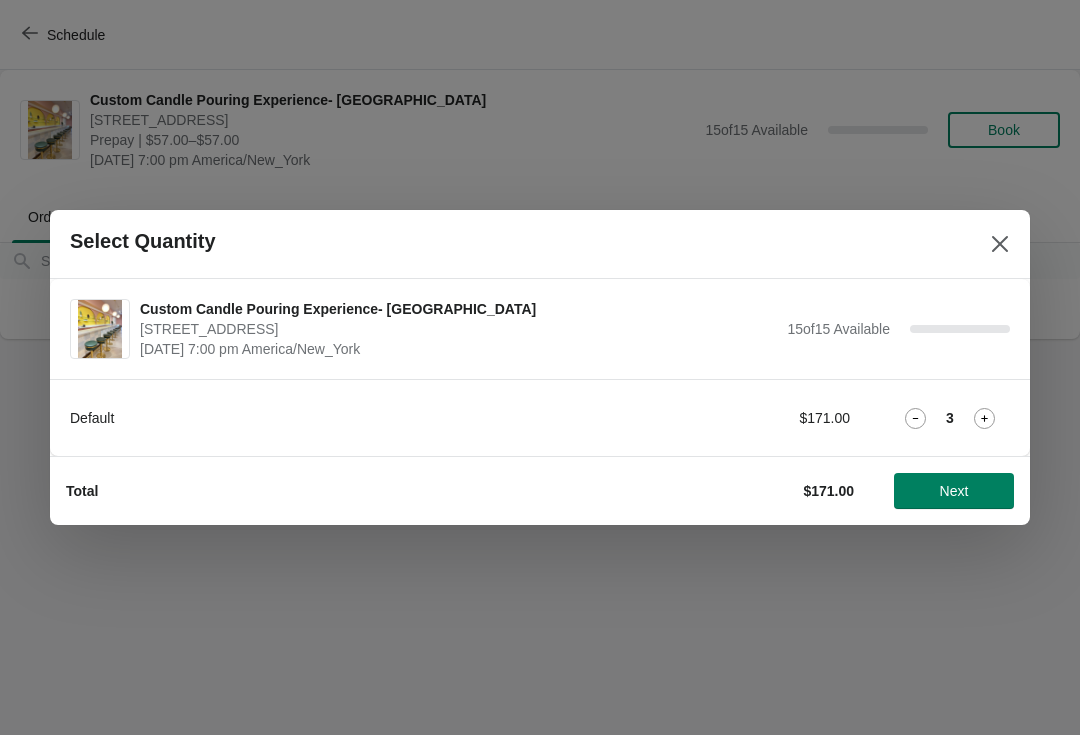 click 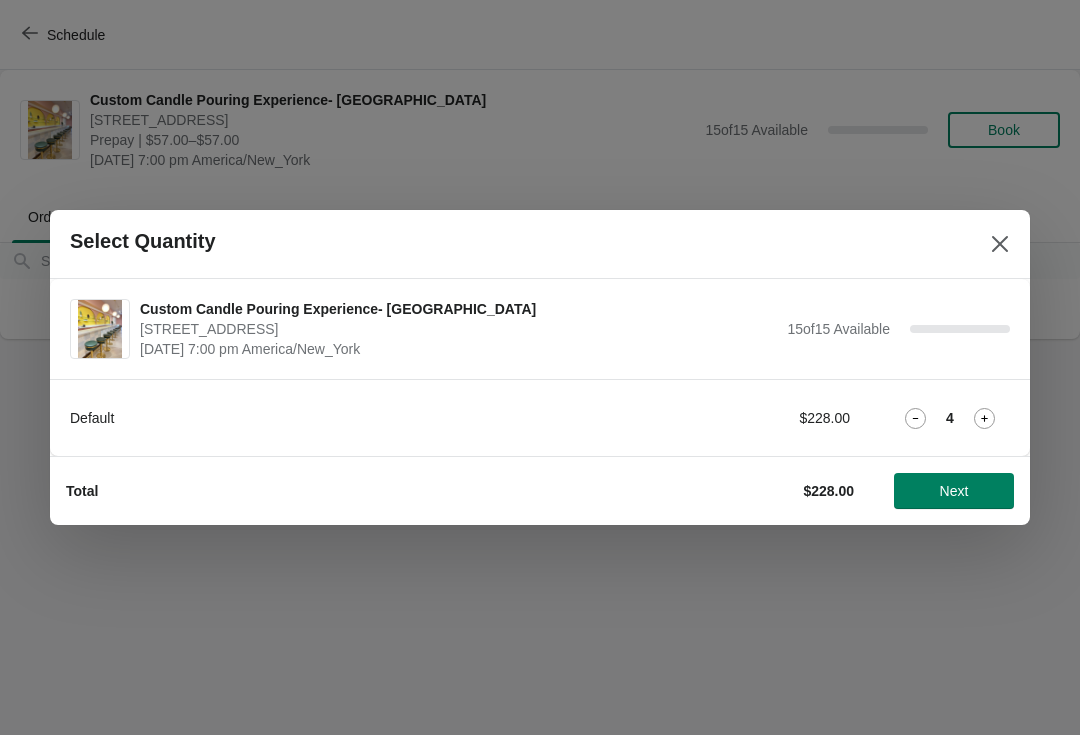 click on "Next" at bounding box center (954, 491) 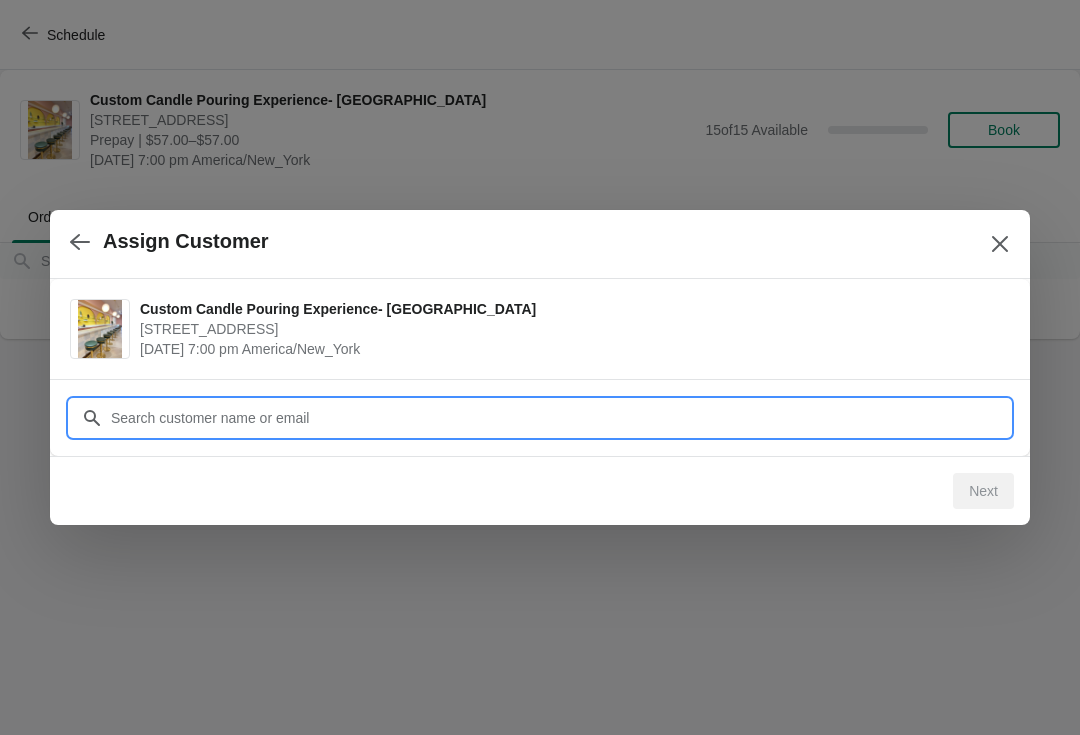 click on "Assign Customer Custom Candle Pouring Experience-  Delray Beach 415 East Atlantic Avenue, Delray Beach, FL, USA July 21 | 7:00 pm America/New_York Customer Next" at bounding box center (540, 339) 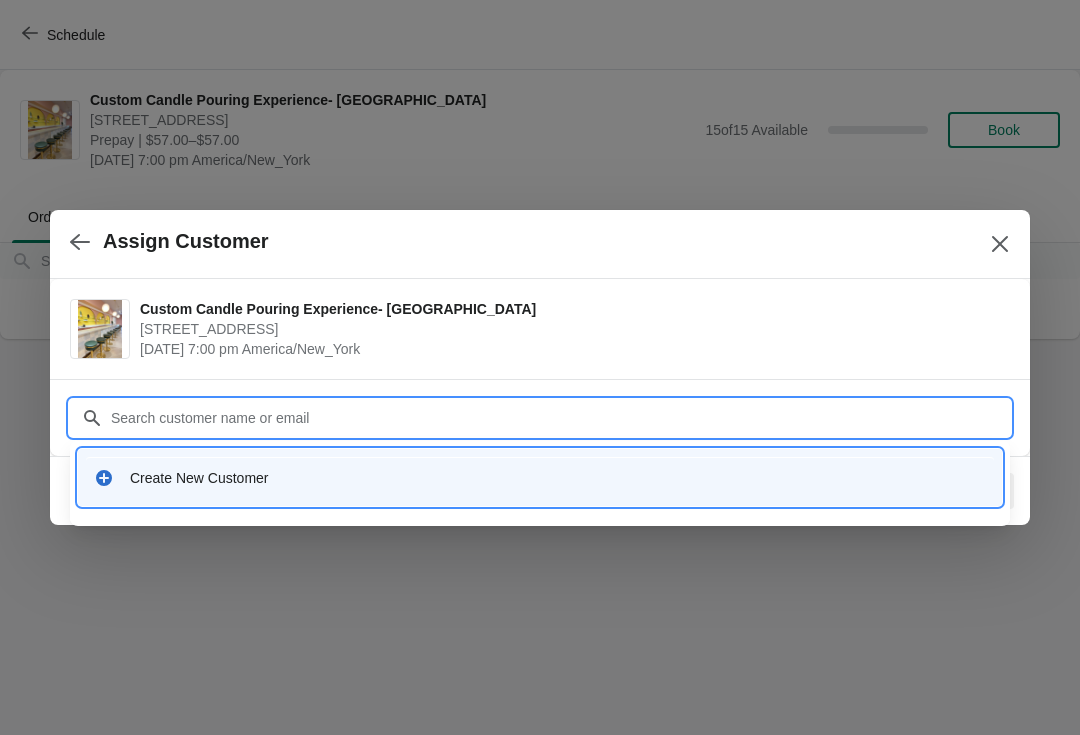click on "Create New Customer" at bounding box center (558, 478) 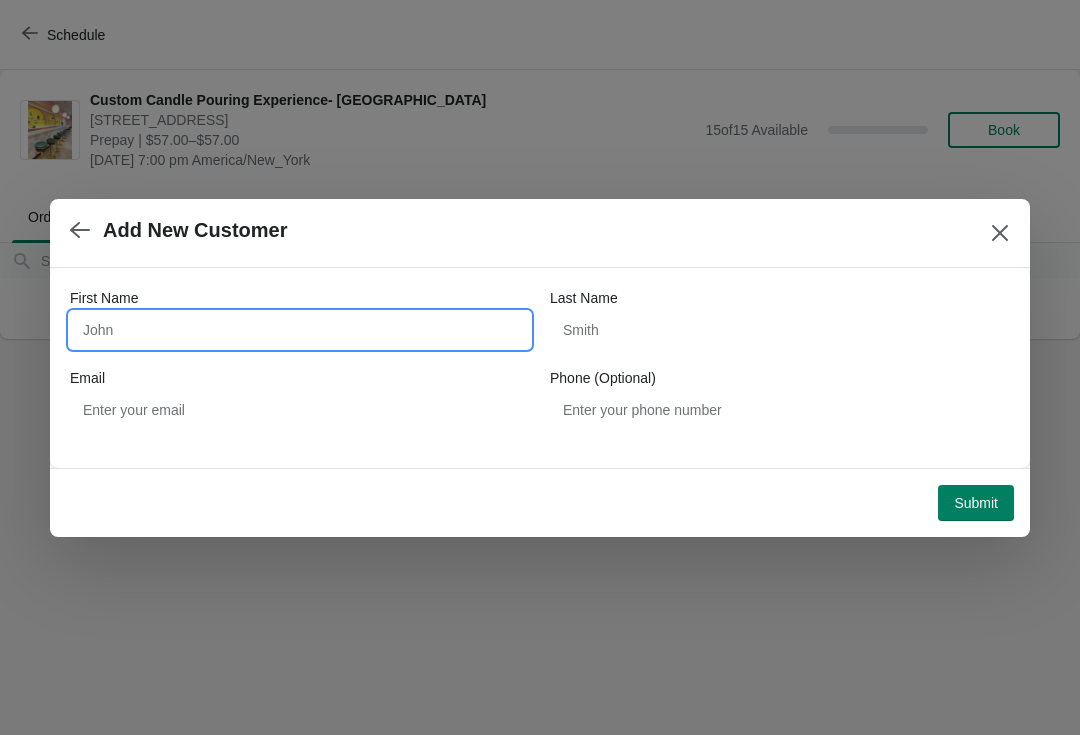 click on "First Name" at bounding box center [300, 330] 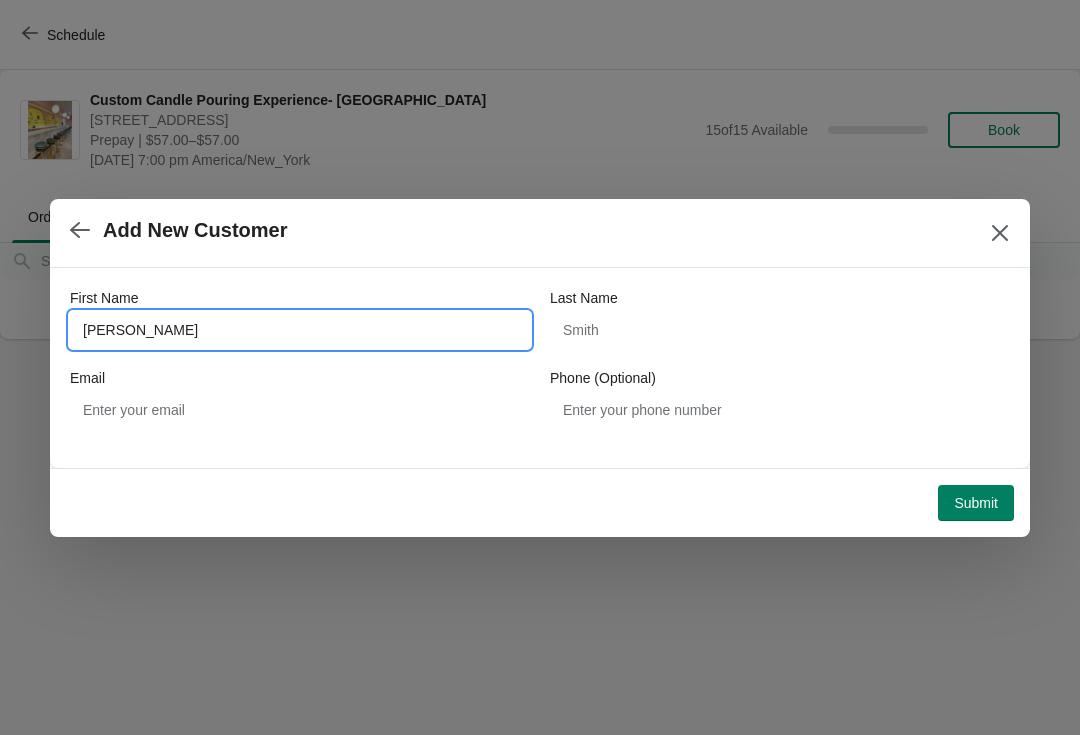 type on "Shannon" 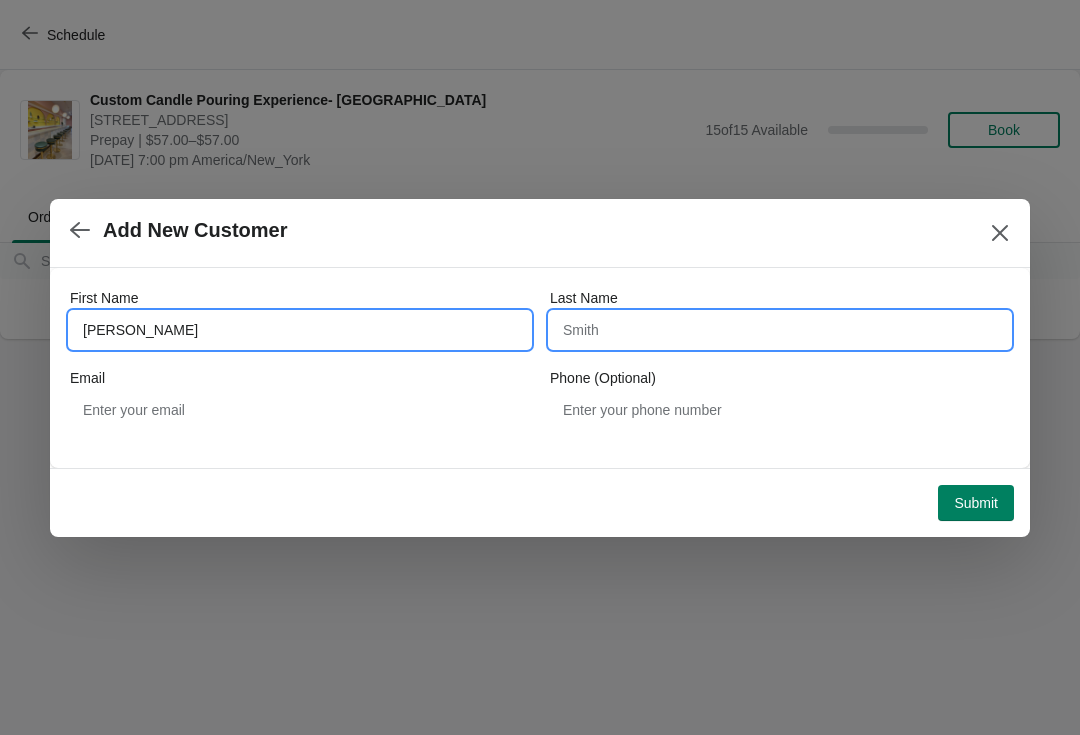 click on "Last Name" at bounding box center [780, 330] 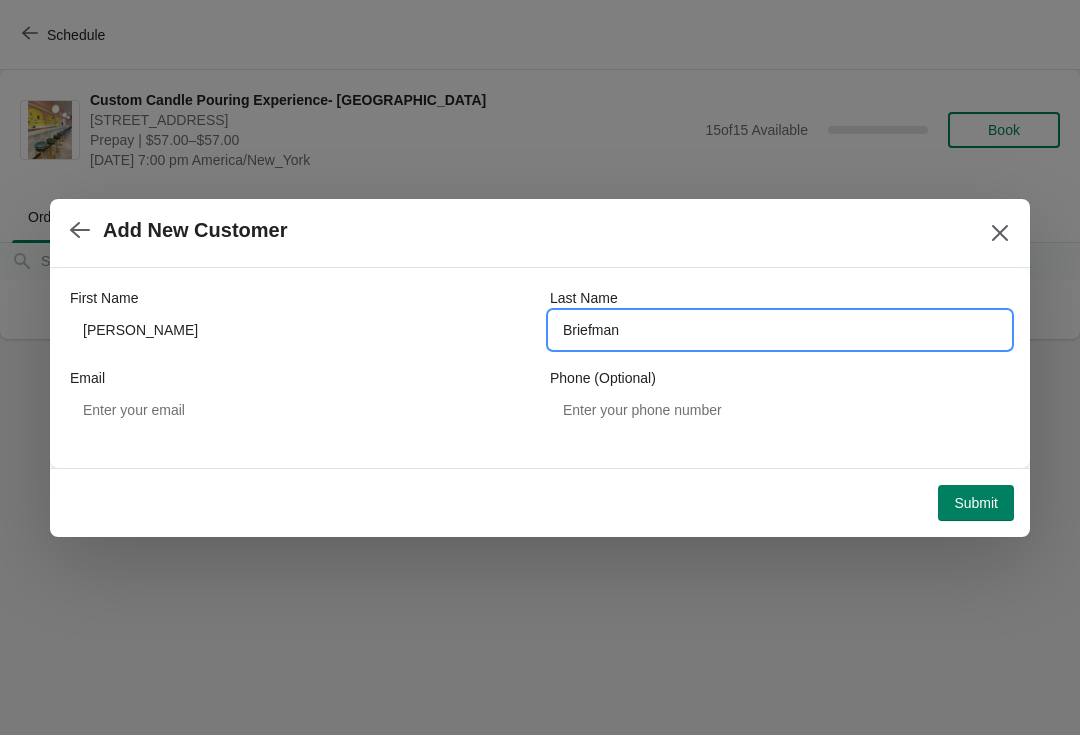 type on "Briefman" 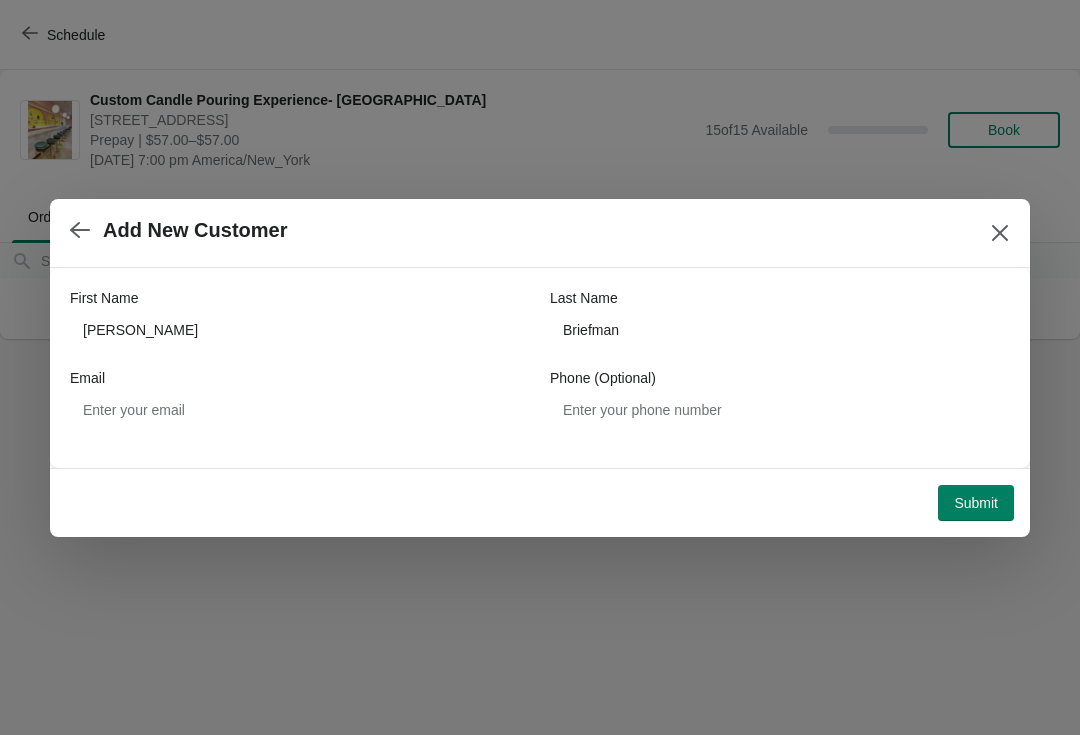 click on "Submit" at bounding box center (976, 503) 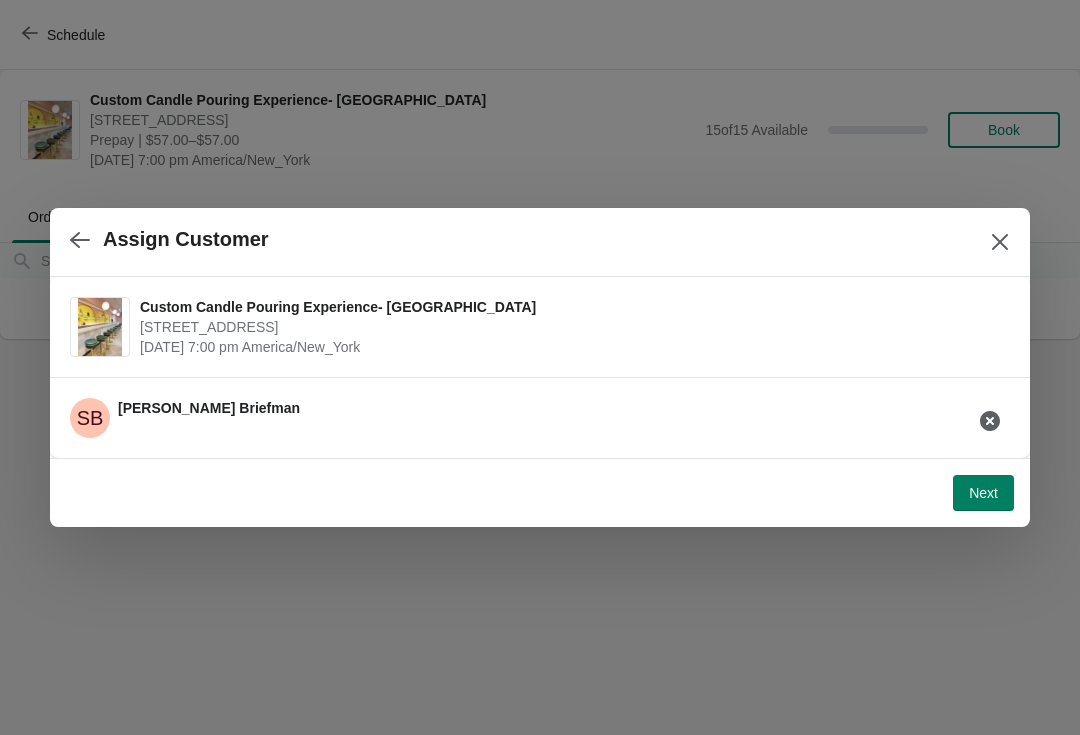 click on "Next" at bounding box center (983, 493) 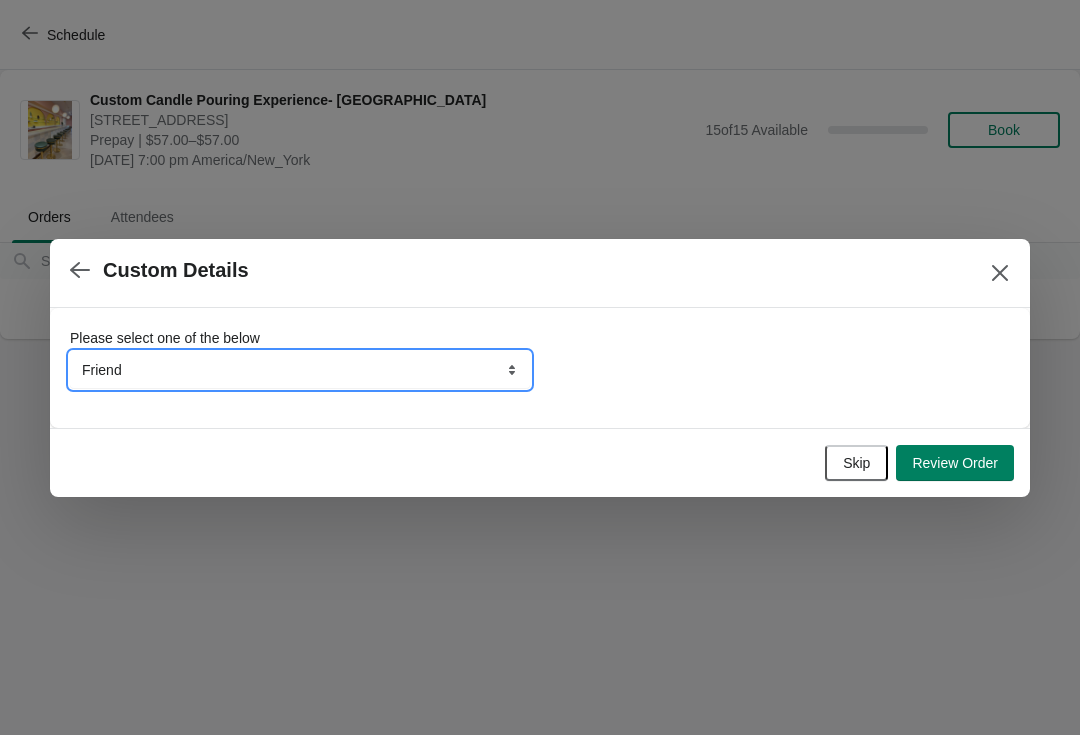 click on "Friend Instagram  TikTok Yelp Walk-by  Attended an event Google Other" at bounding box center (300, 370) 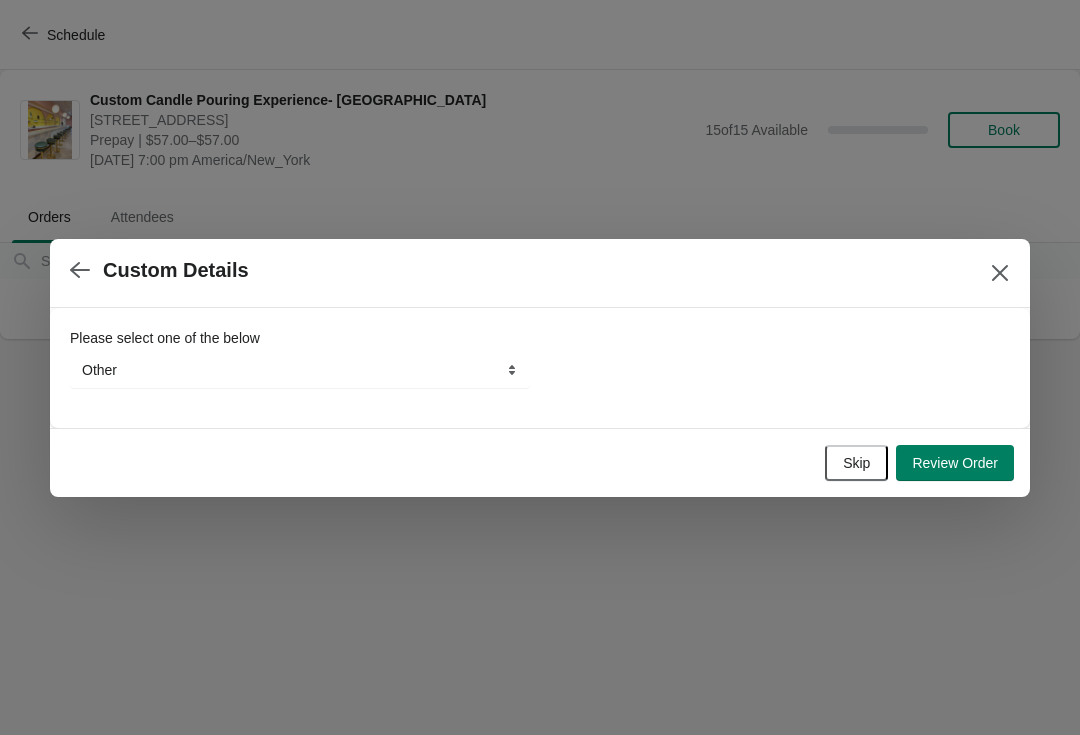 click on "Review Order" at bounding box center (955, 463) 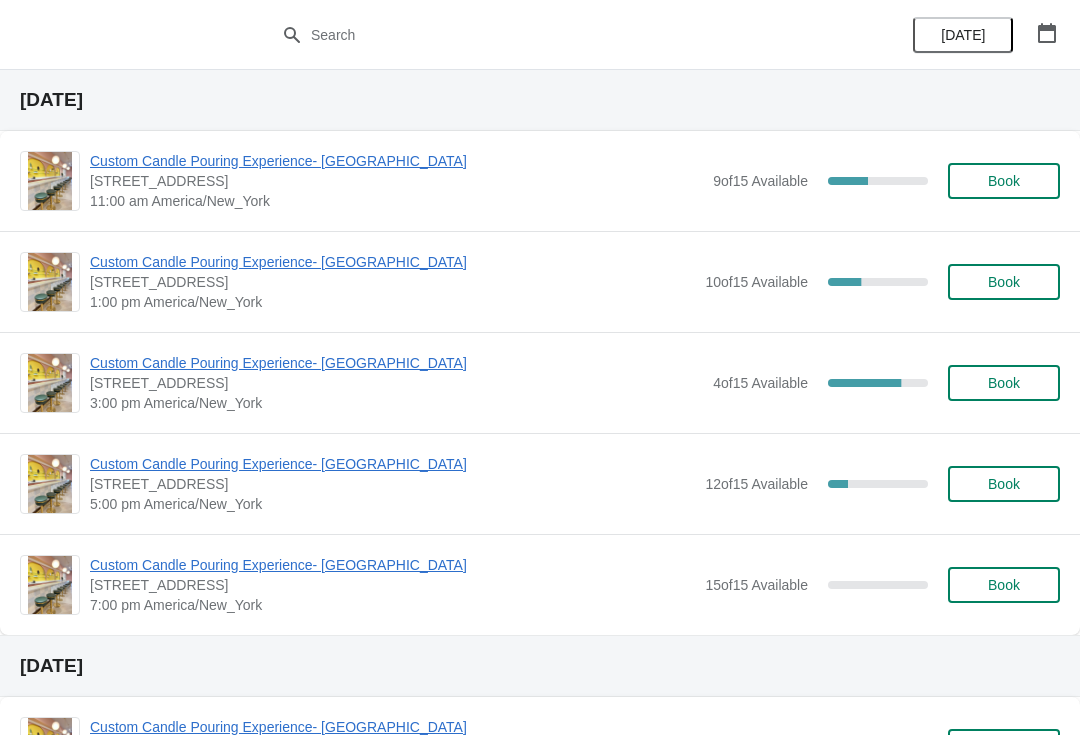 scroll, scrollTop: 19, scrollLeft: 0, axis: vertical 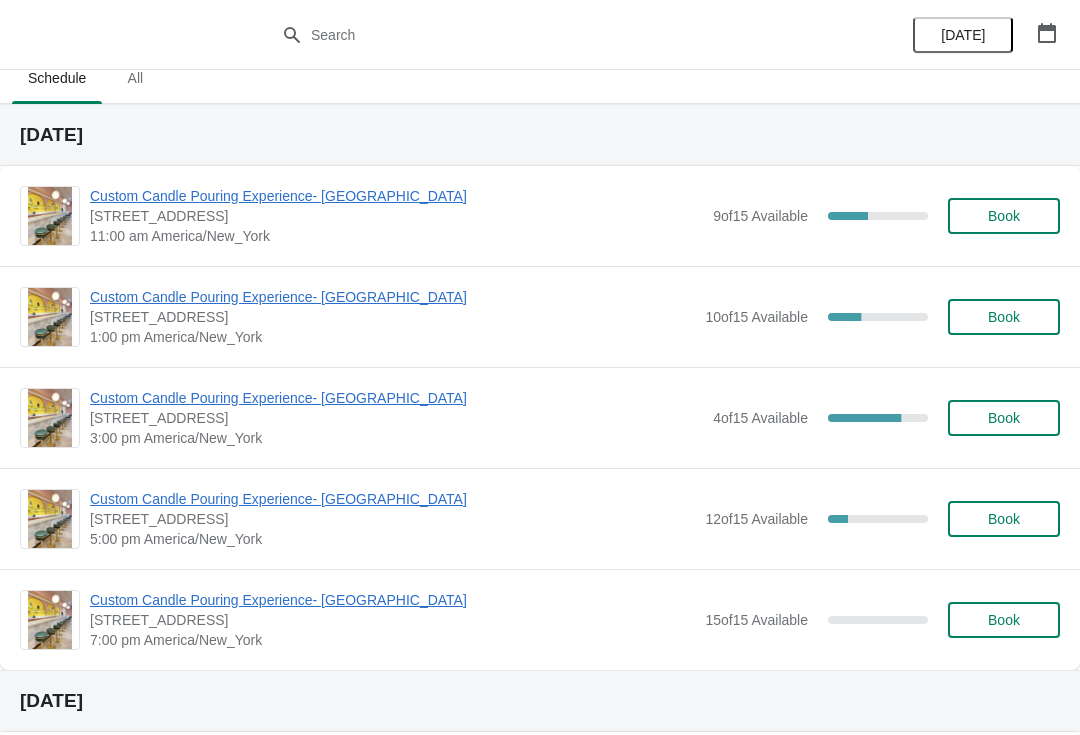 click on "Custom Candle Pouring Experience-  [GEOGRAPHIC_DATA]" at bounding box center (396, 196) 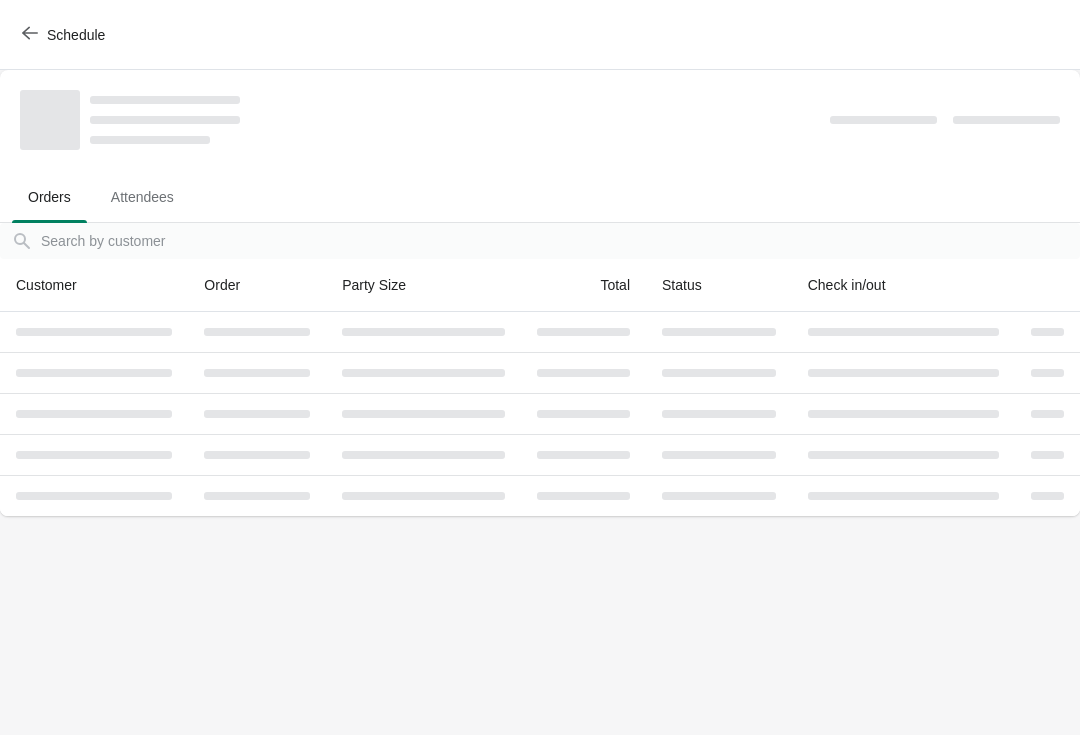scroll, scrollTop: 0, scrollLeft: 0, axis: both 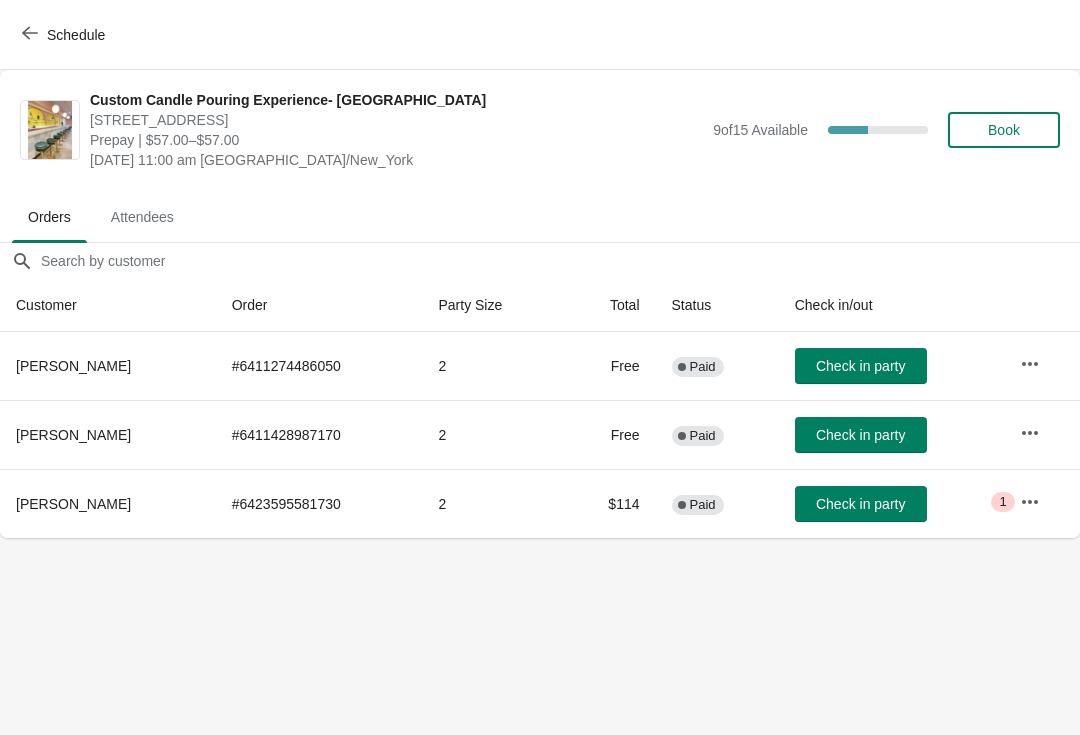 click on "Check in party" at bounding box center (860, 366) 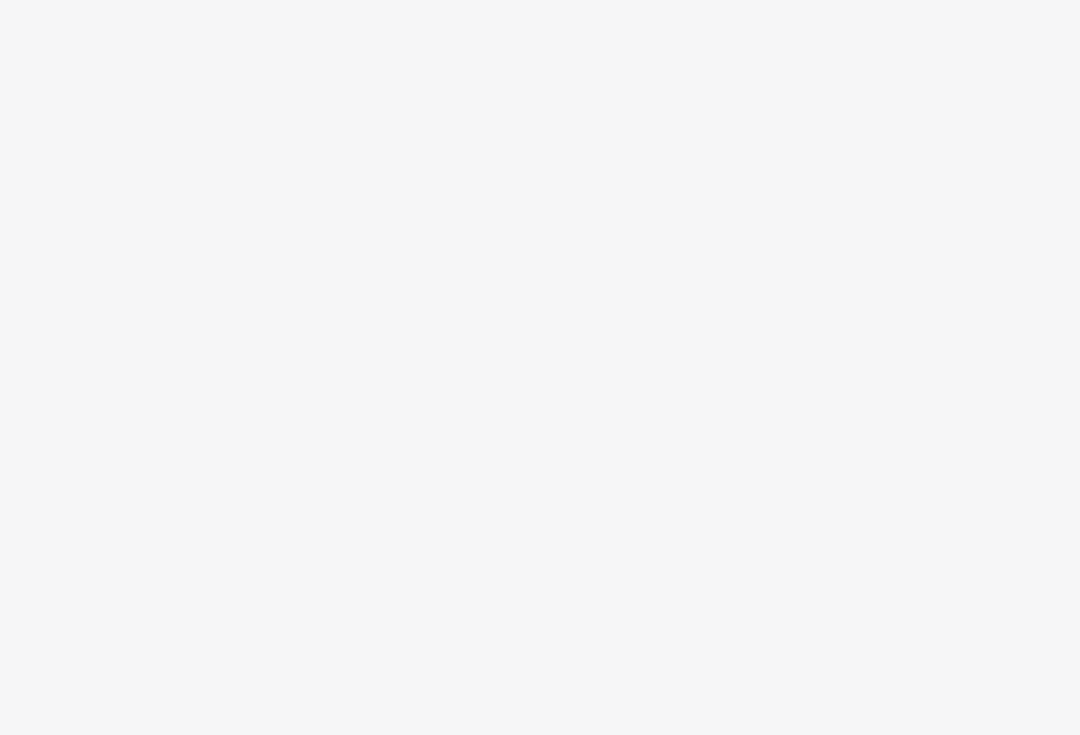 scroll, scrollTop: 0, scrollLeft: 0, axis: both 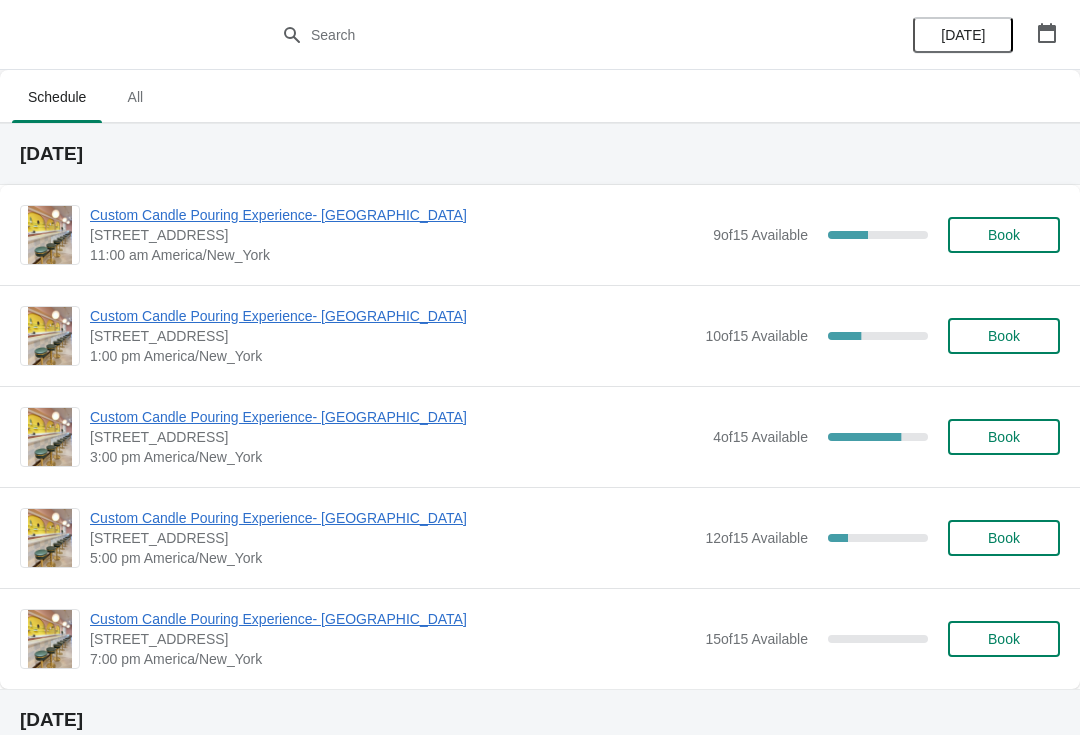 click on "Custom Candle Pouring Experience-  [GEOGRAPHIC_DATA]" at bounding box center (396, 215) 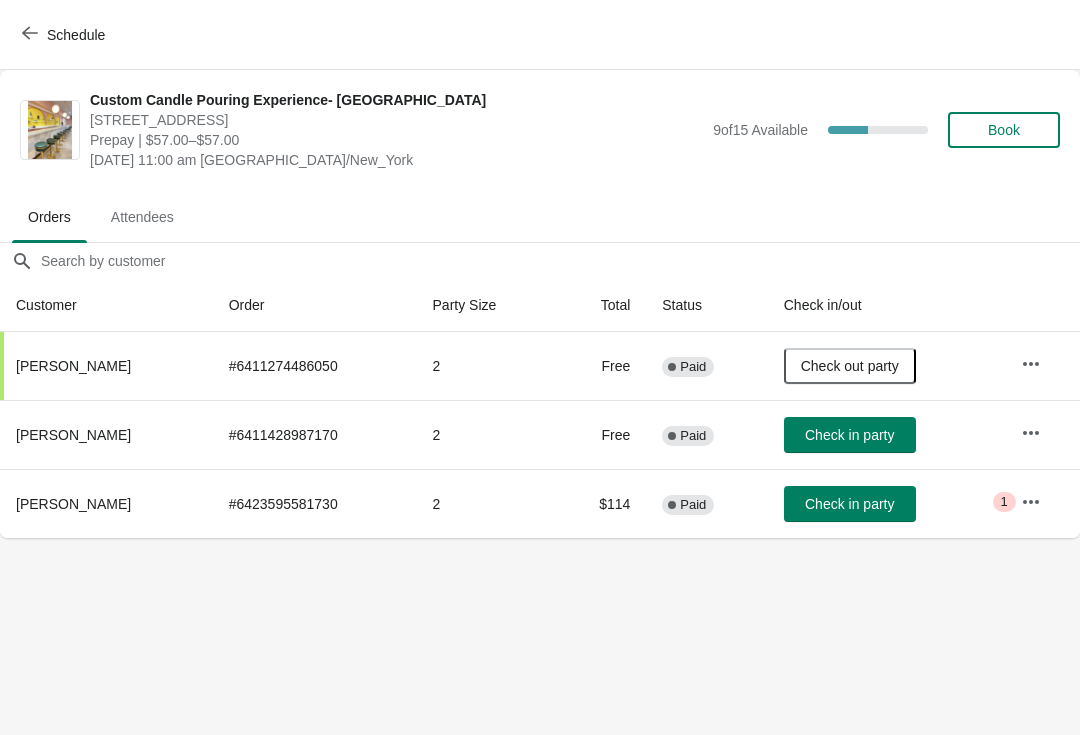 click on "2" at bounding box center [486, 503] 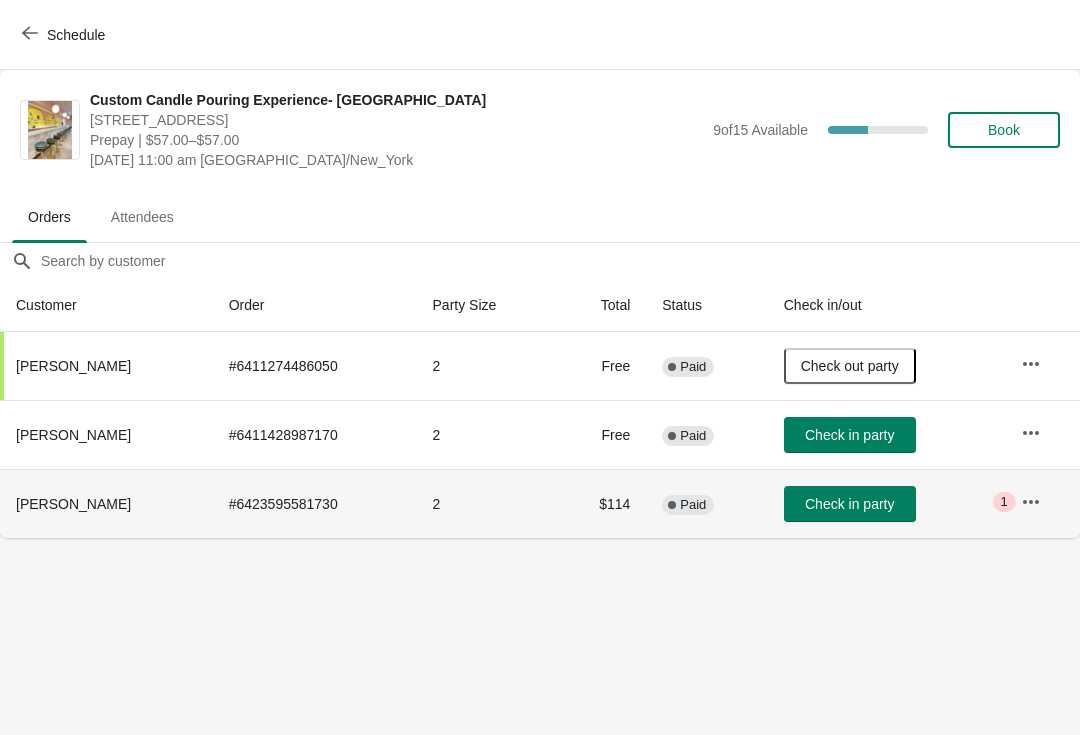 click at bounding box center (1031, 502) 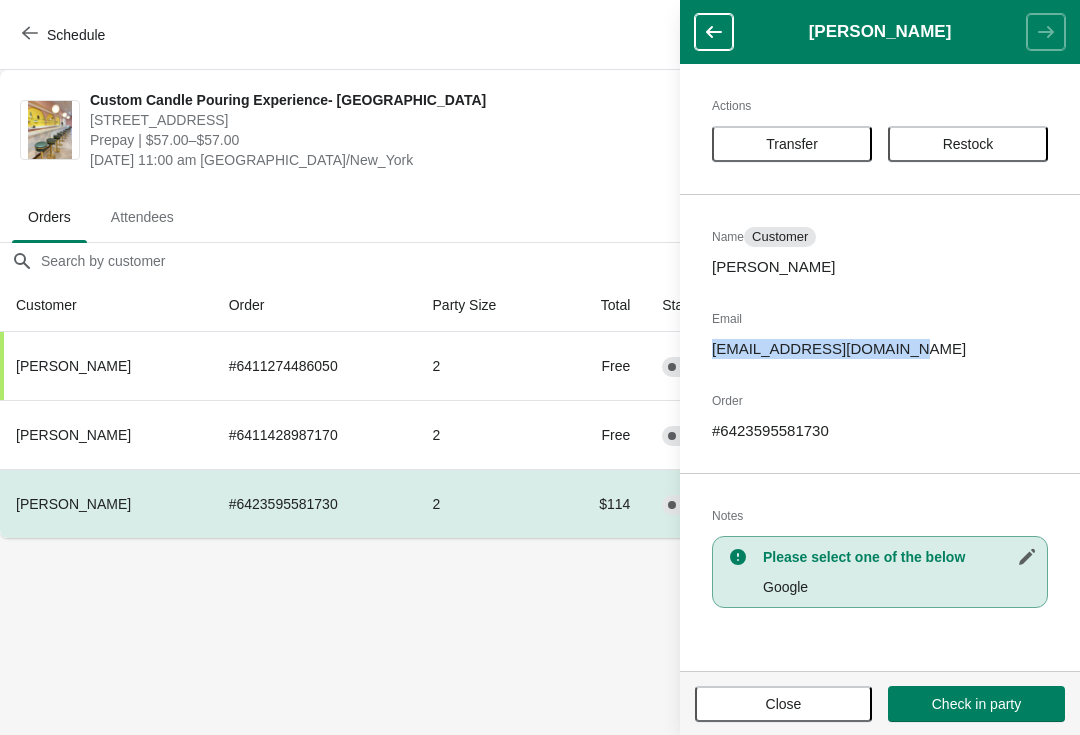 click on "Schedule Custom Candle Pouring Experience-  [GEOGRAPHIC_DATA] [STREET_ADDRESS] Prepay | $57.00–$57.00 [DATE] 11:00 am America/New_York 9  of  15   Available 40 % Book Orders Attendees Orders Attendees Orders filter search Customer Order Party Size Total Status Check in/out [PERSON_NAME] # 6411274486050 2 Free Complete Paid Check out party [PERSON_NAME] # 6411428987170 2 Free Complete Paid Check in party [PERSON_NAME] # 6423595581730 2 $114 Complete Paid Check in party Critical 1 [PERSON_NAME] Actions Transfer Restock Name  Customer [PERSON_NAME] Email [EMAIL_ADDRESS][DOMAIN_NAME] Order # 6423595581730 Notes Please select one of the below  Google Close Check in party" at bounding box center [540, 367] 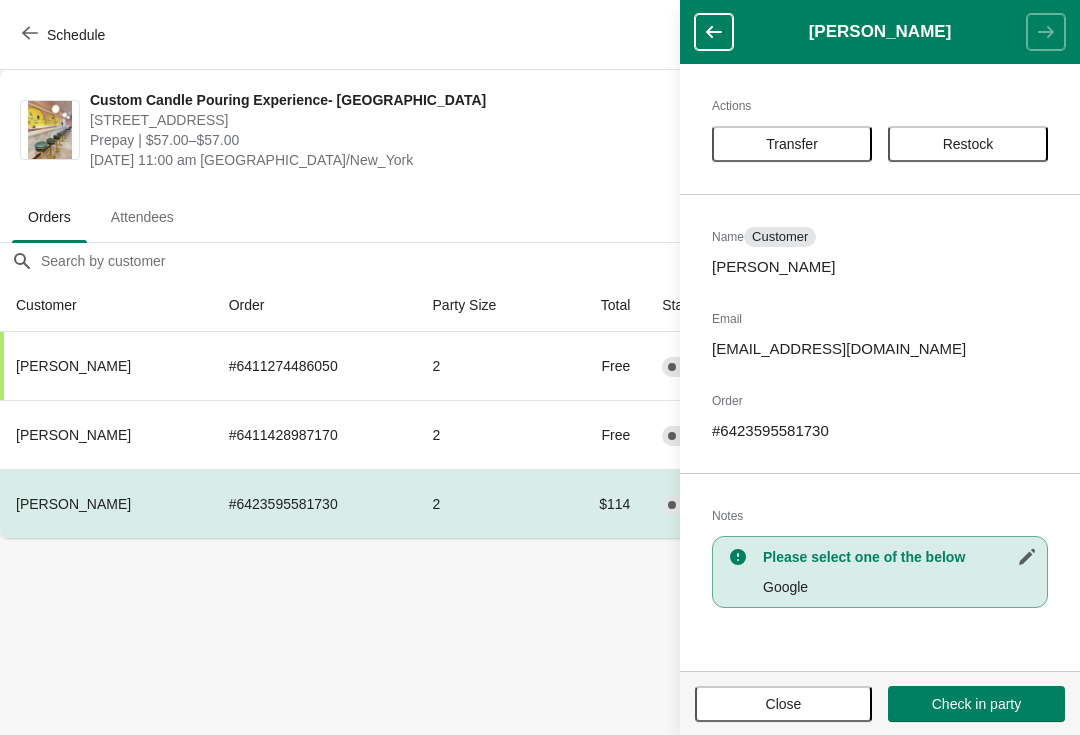 click on "Close" at bounding box center [783, 704] 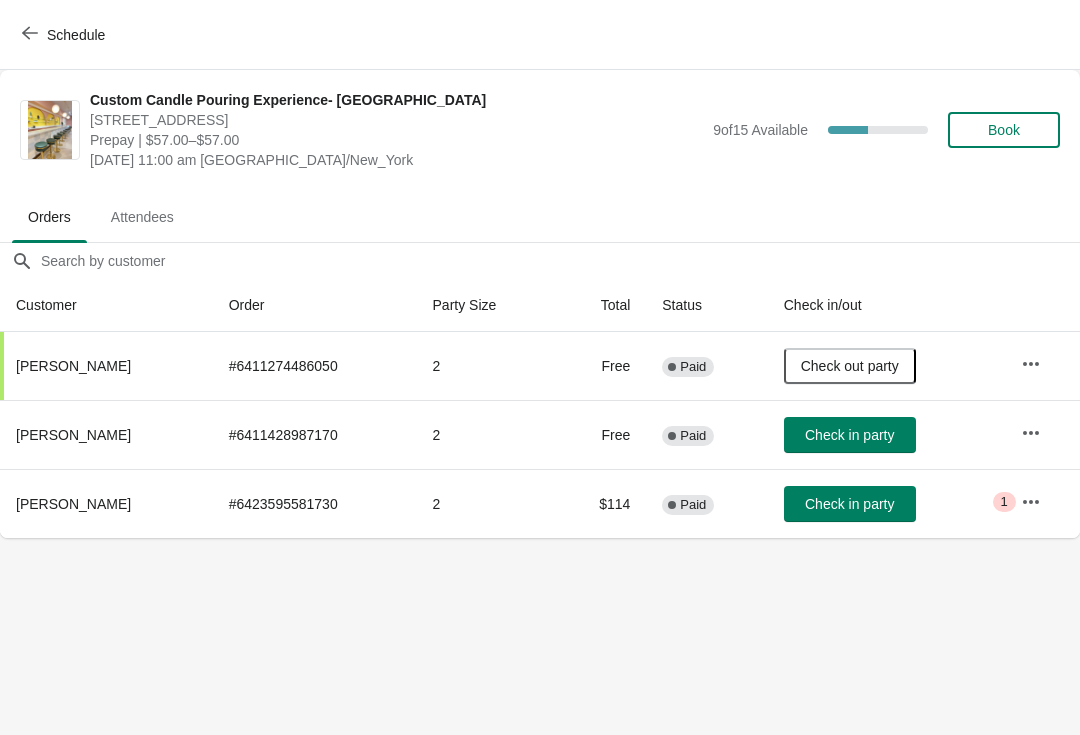 click on "Check in party" at bounding box center [849, 504] 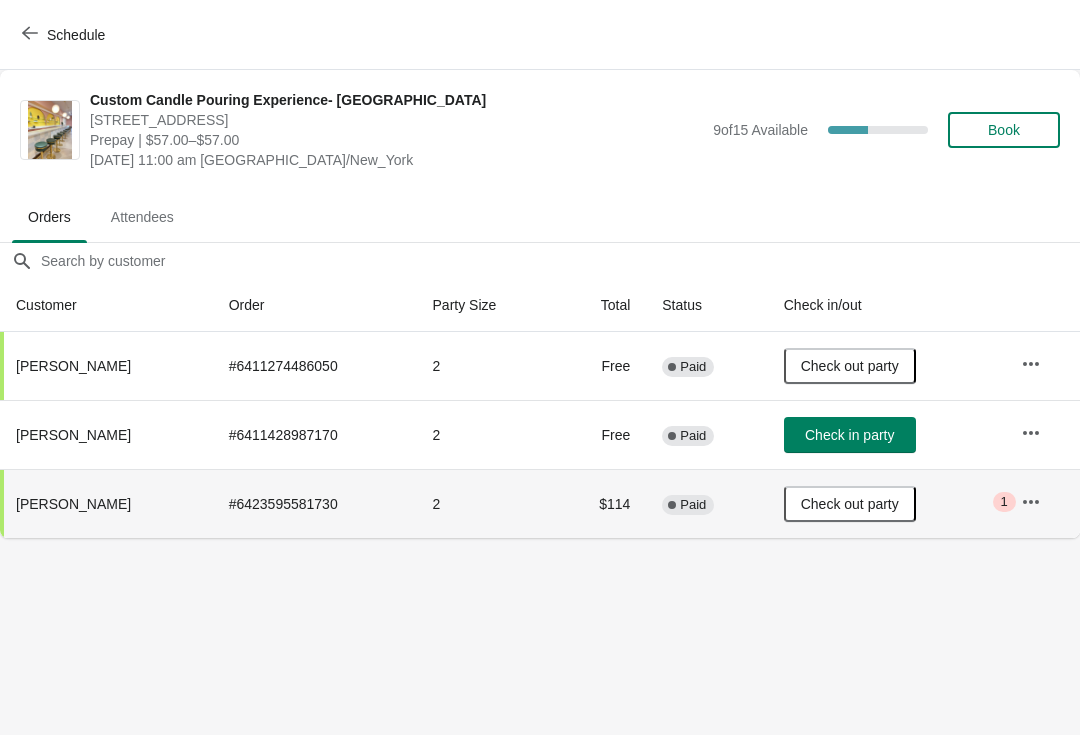 click on "Check in party" at bounding box center [850, 435] 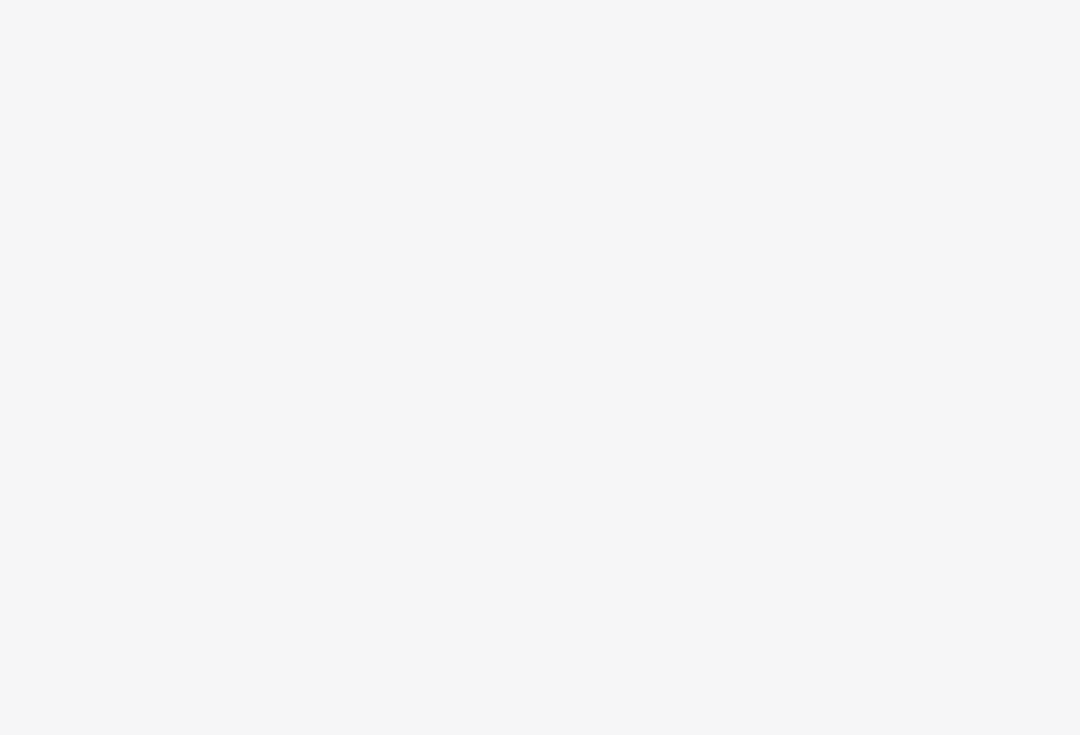 scroll, scrollTop: 0, scrollLeft: 0, axis: both 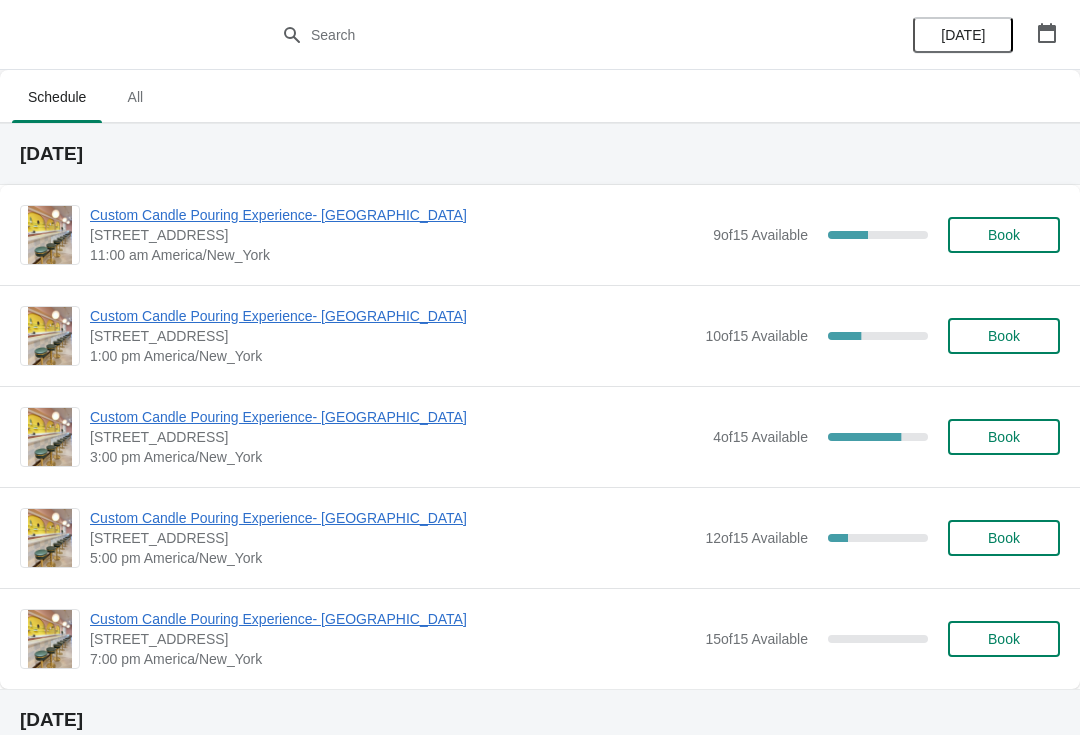 click on "Book" at bounding box center [1004, 336] 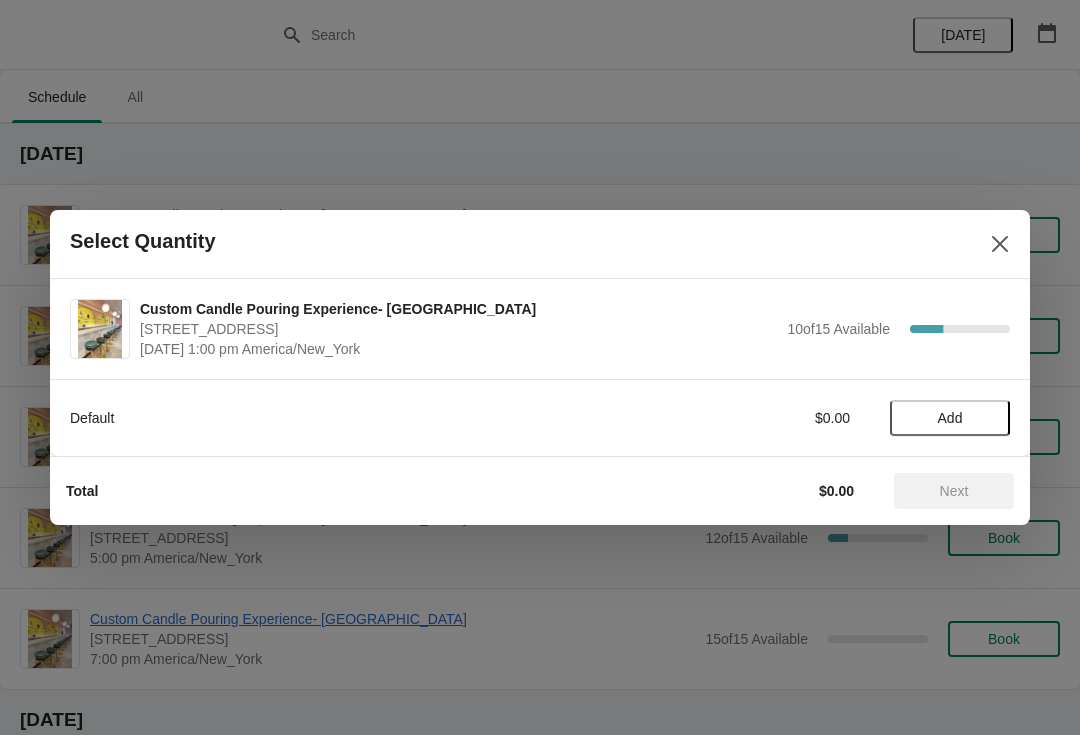 click on "Add" at bounding box center [950, 418] 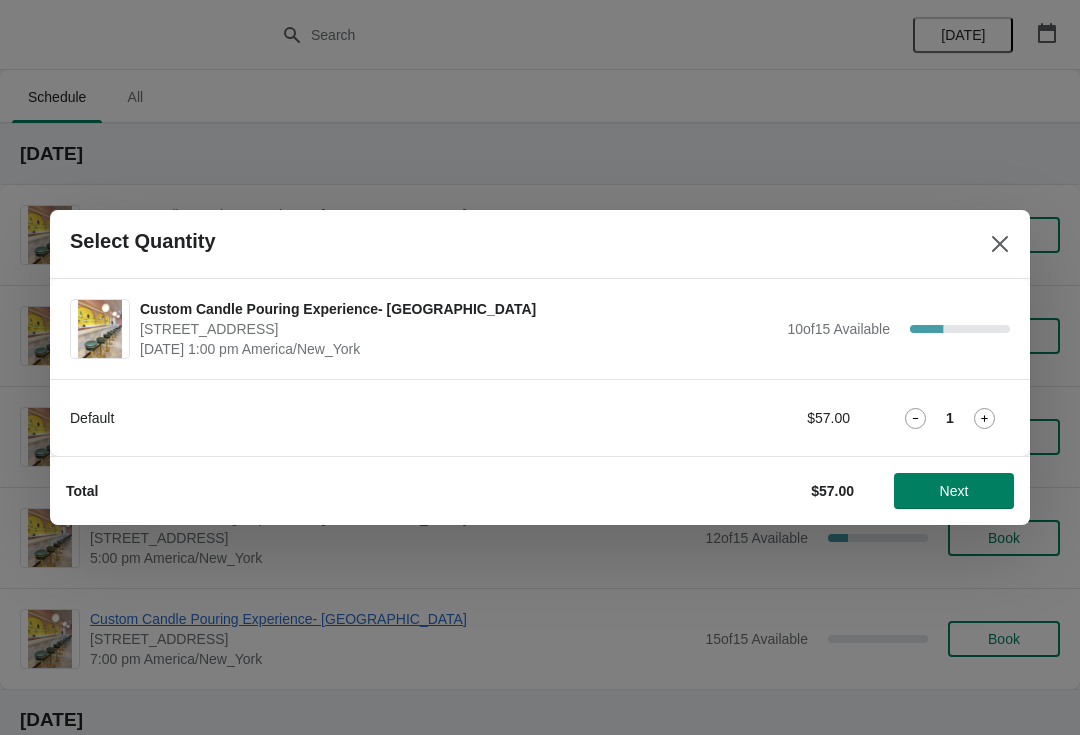 click 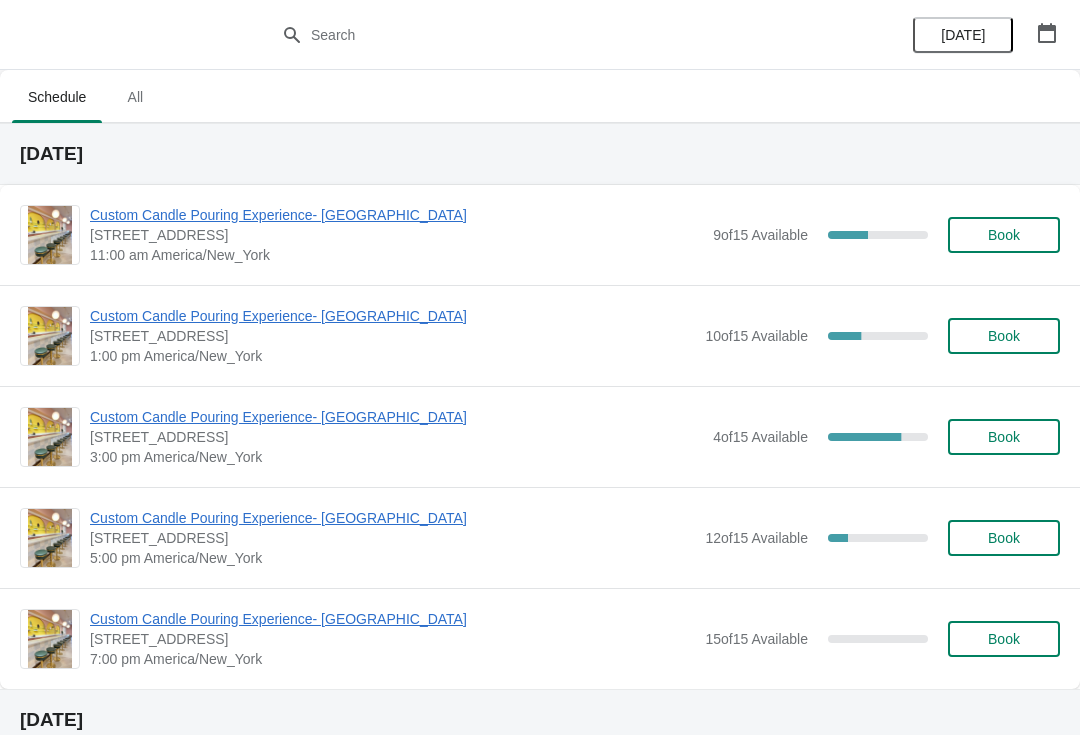 scroll, scrollTop: 0, scrollLeft: 0, axis: both 